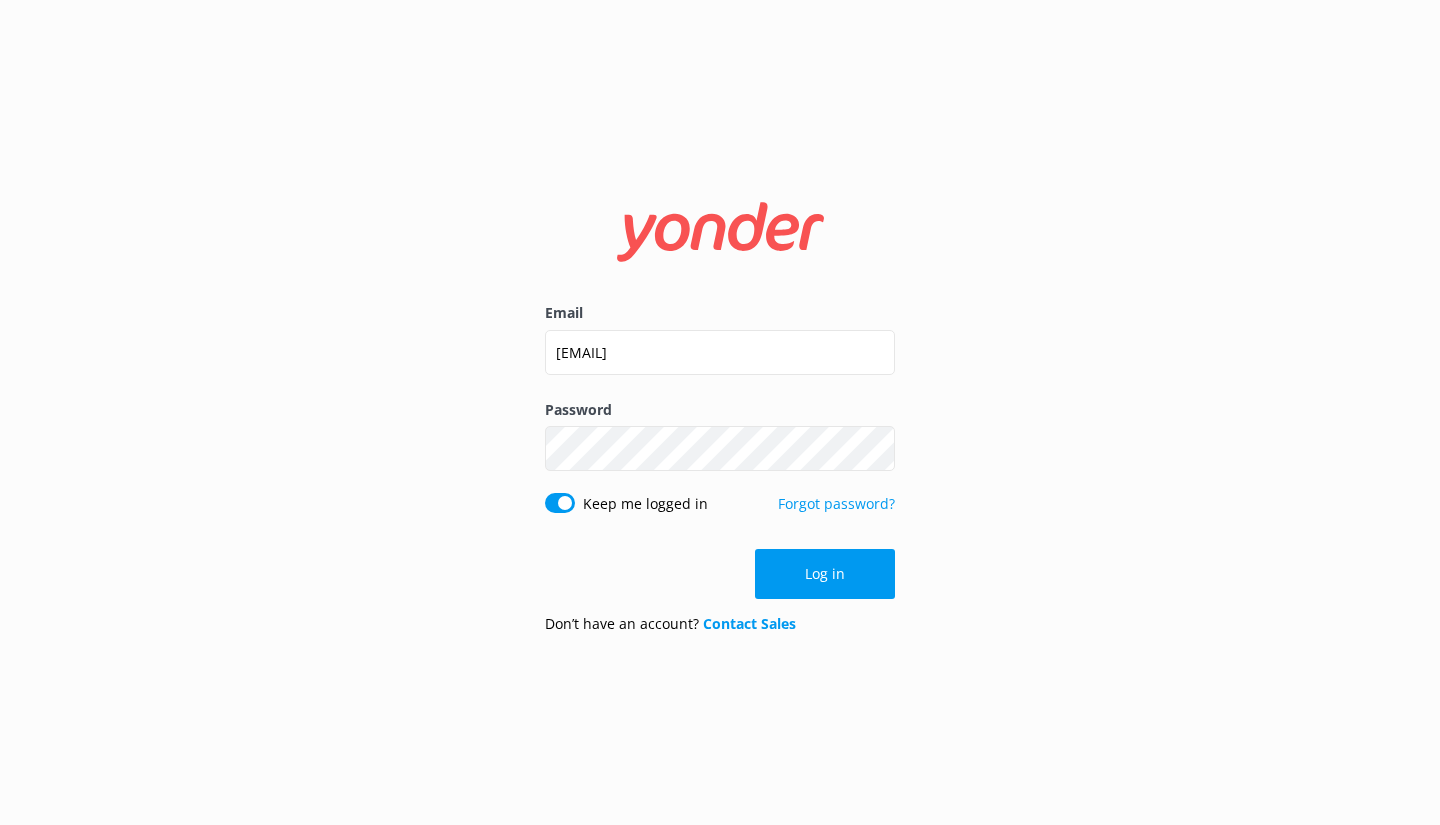 scroll, scrollTop: 0, scrollLeft: 0, axis: both 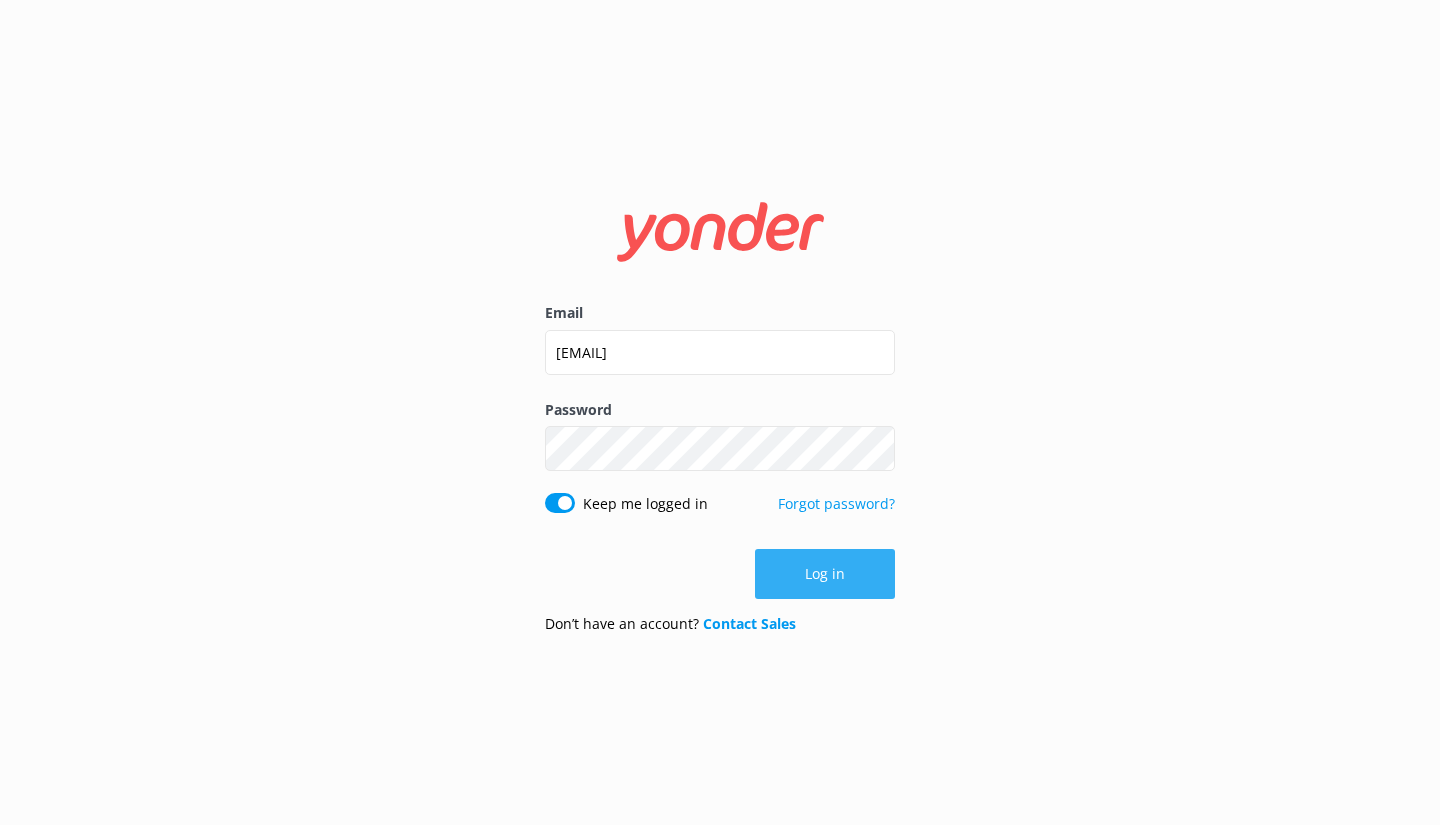click on "Log in" at bounding box center (825, 574) 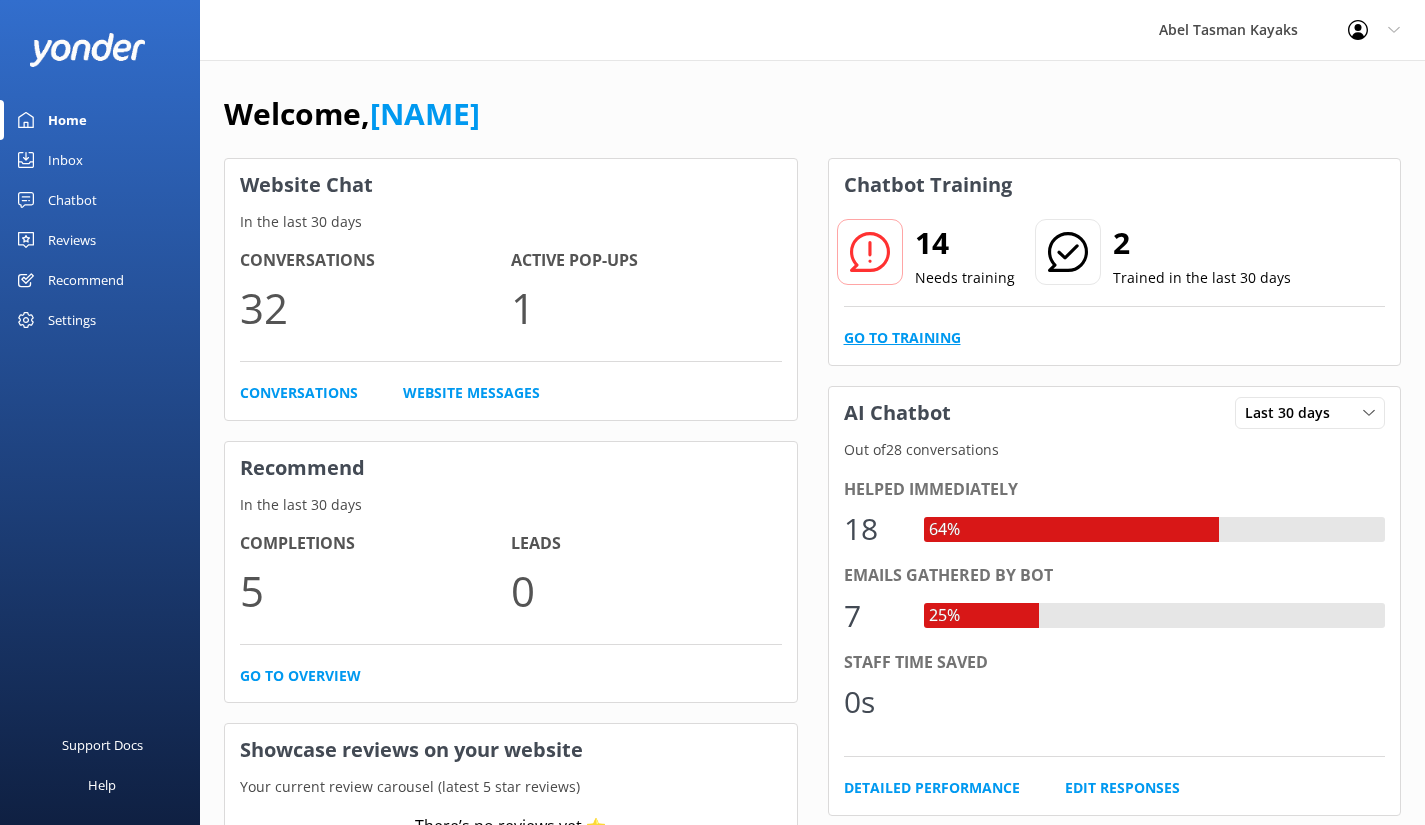 click on "Go to Training" at bounding box center [902, 338] 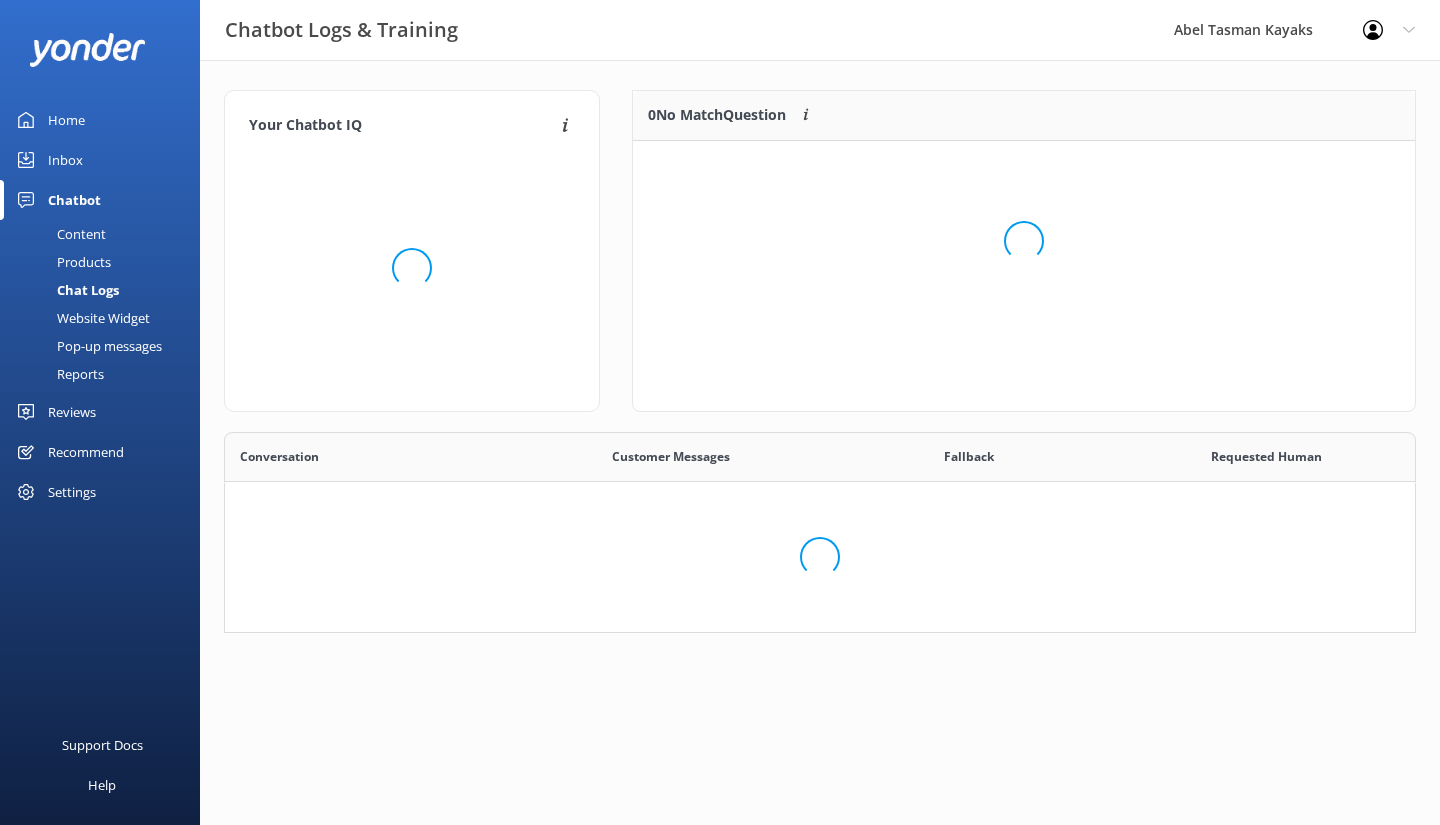 scroll, scrollTop: 16, scrollLeft: 16, axis: both 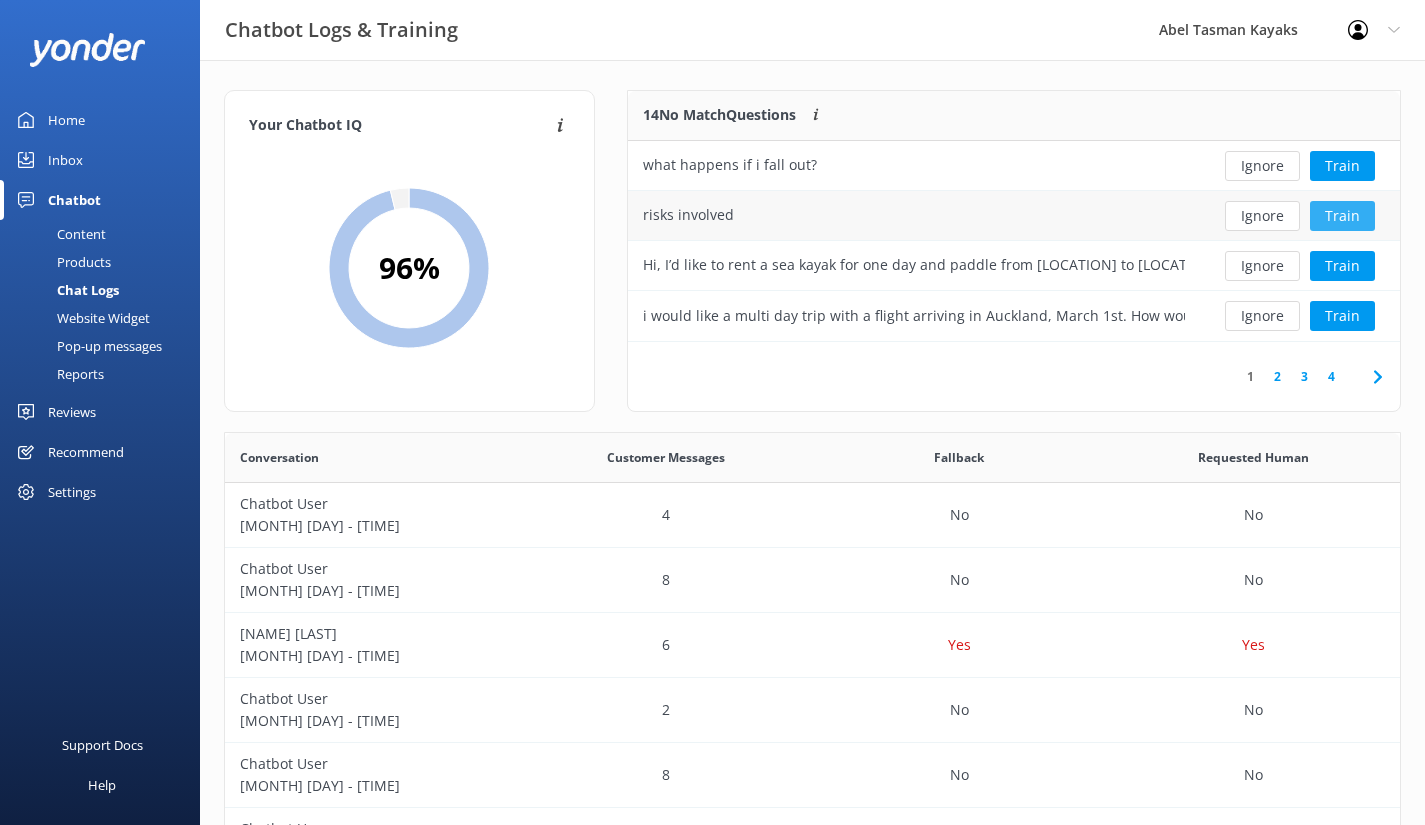 click on "Train" at bounding box center [1342, 216] 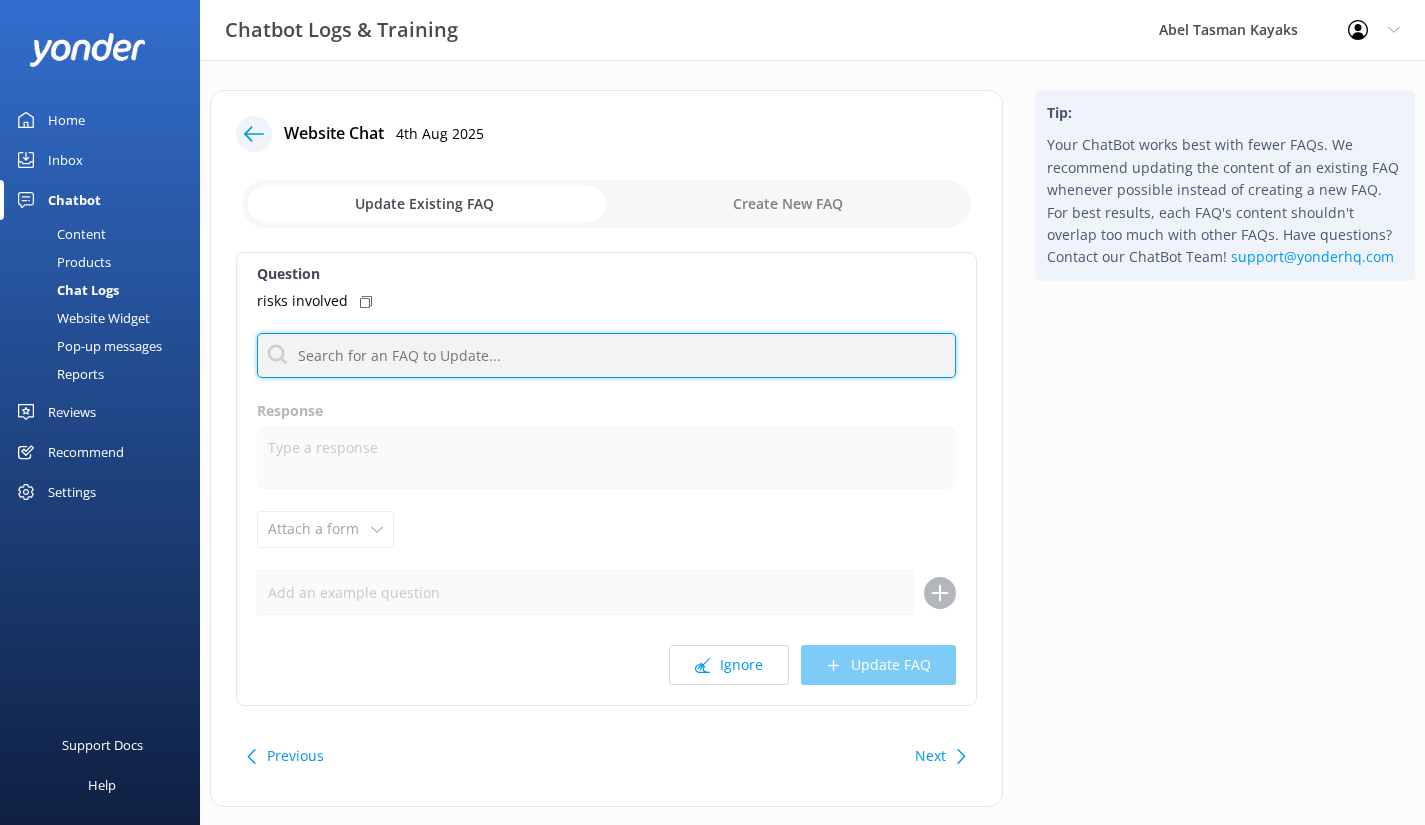 click at bounding box center (606, 355) 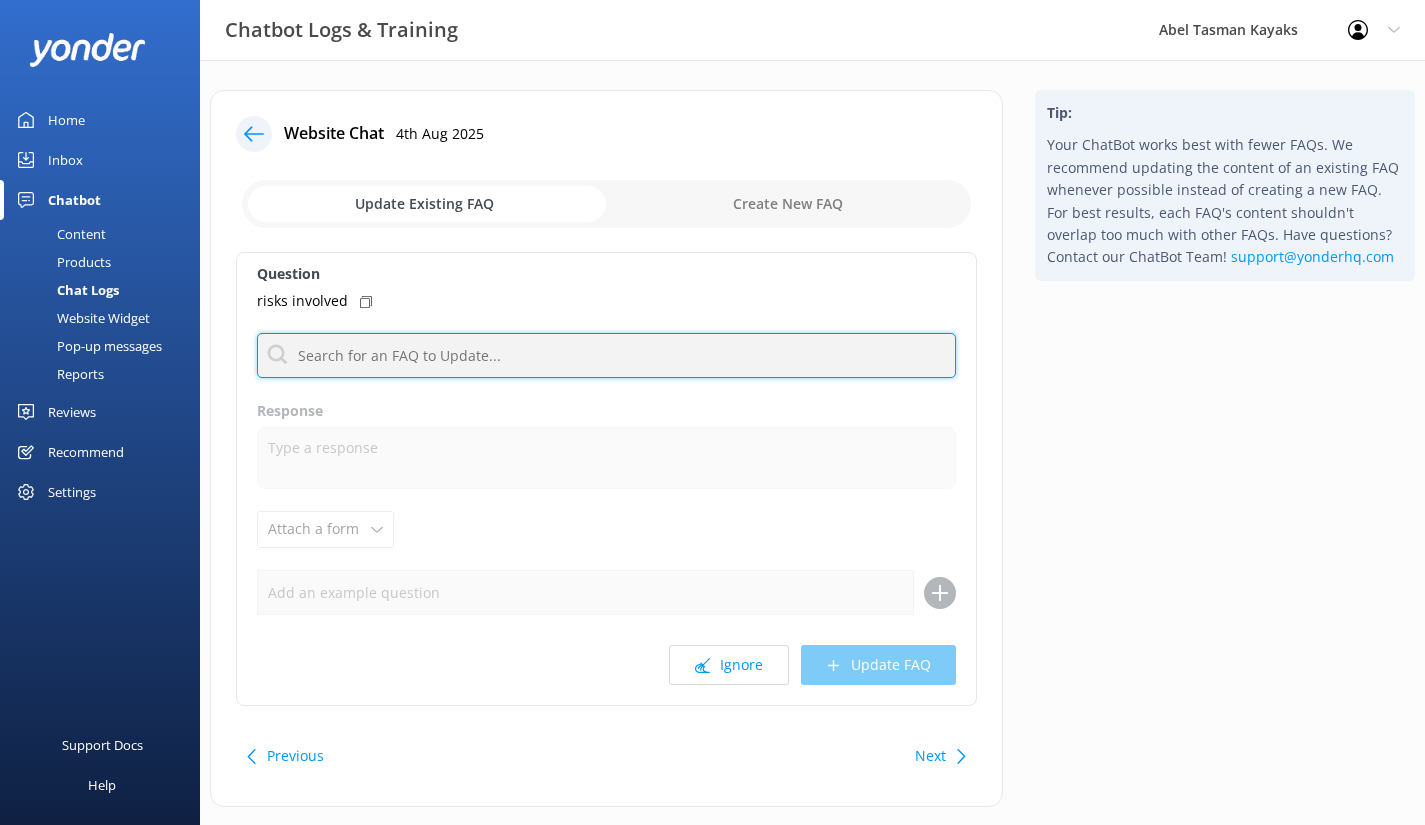 type on "f" 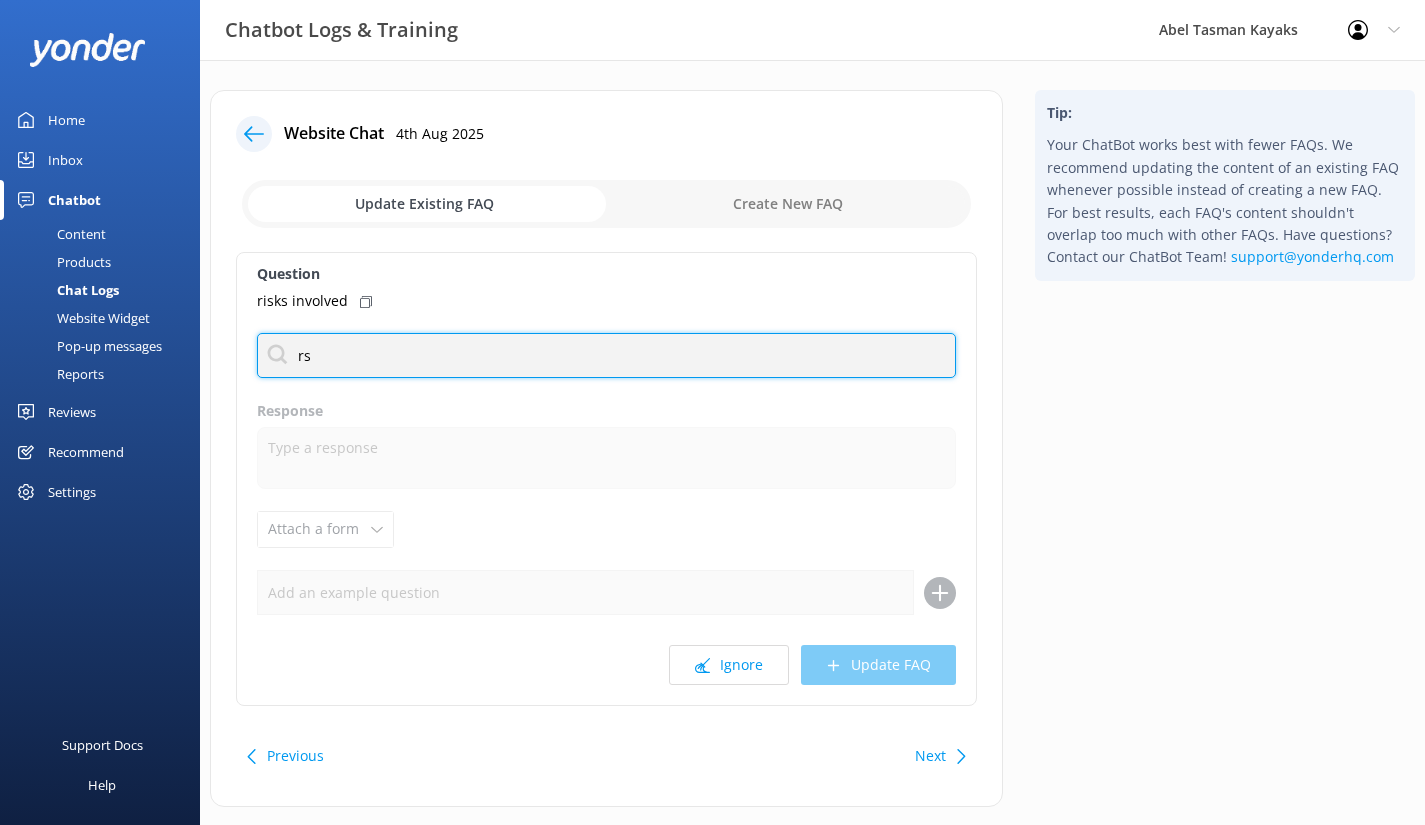 type on "r" 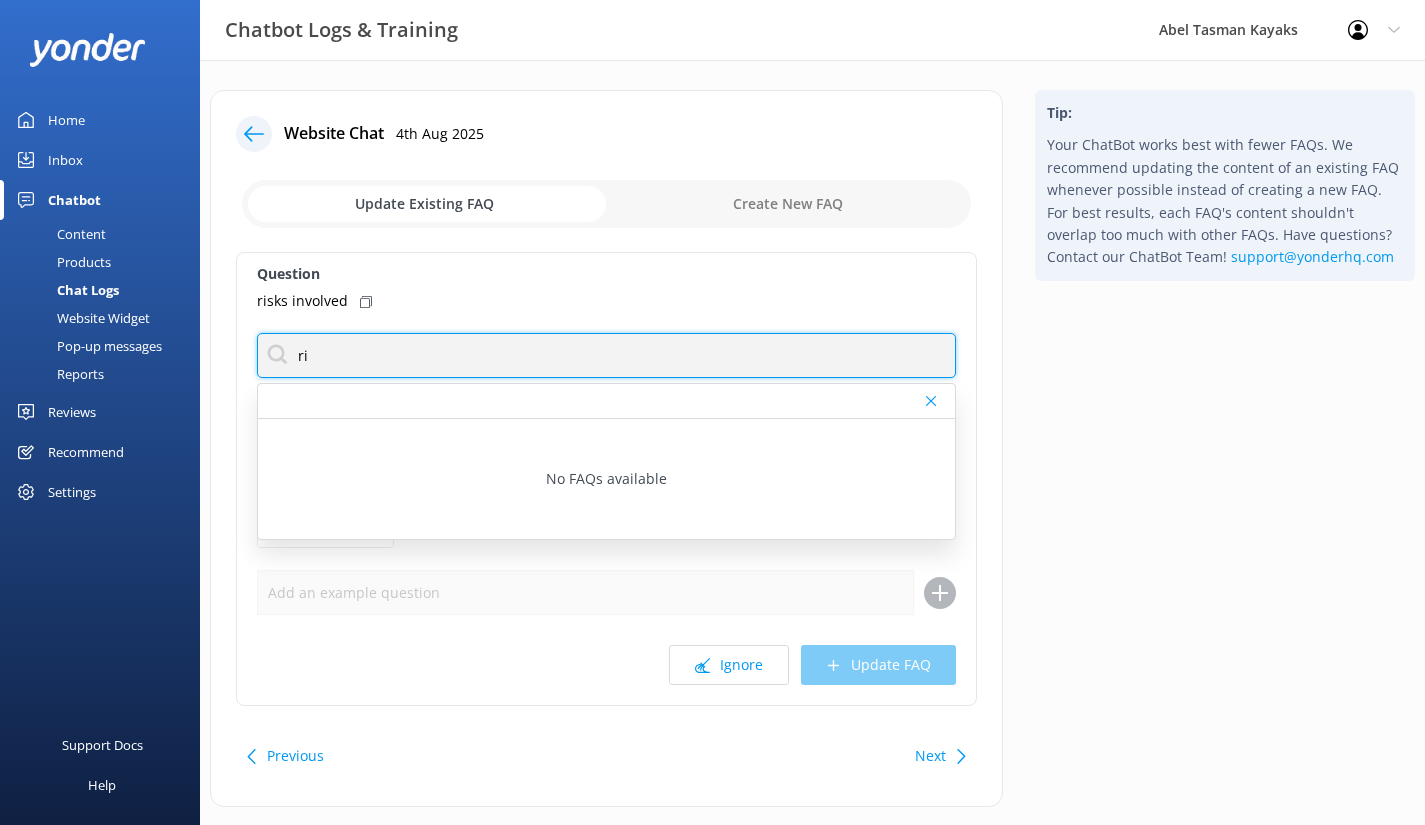 type on "r" 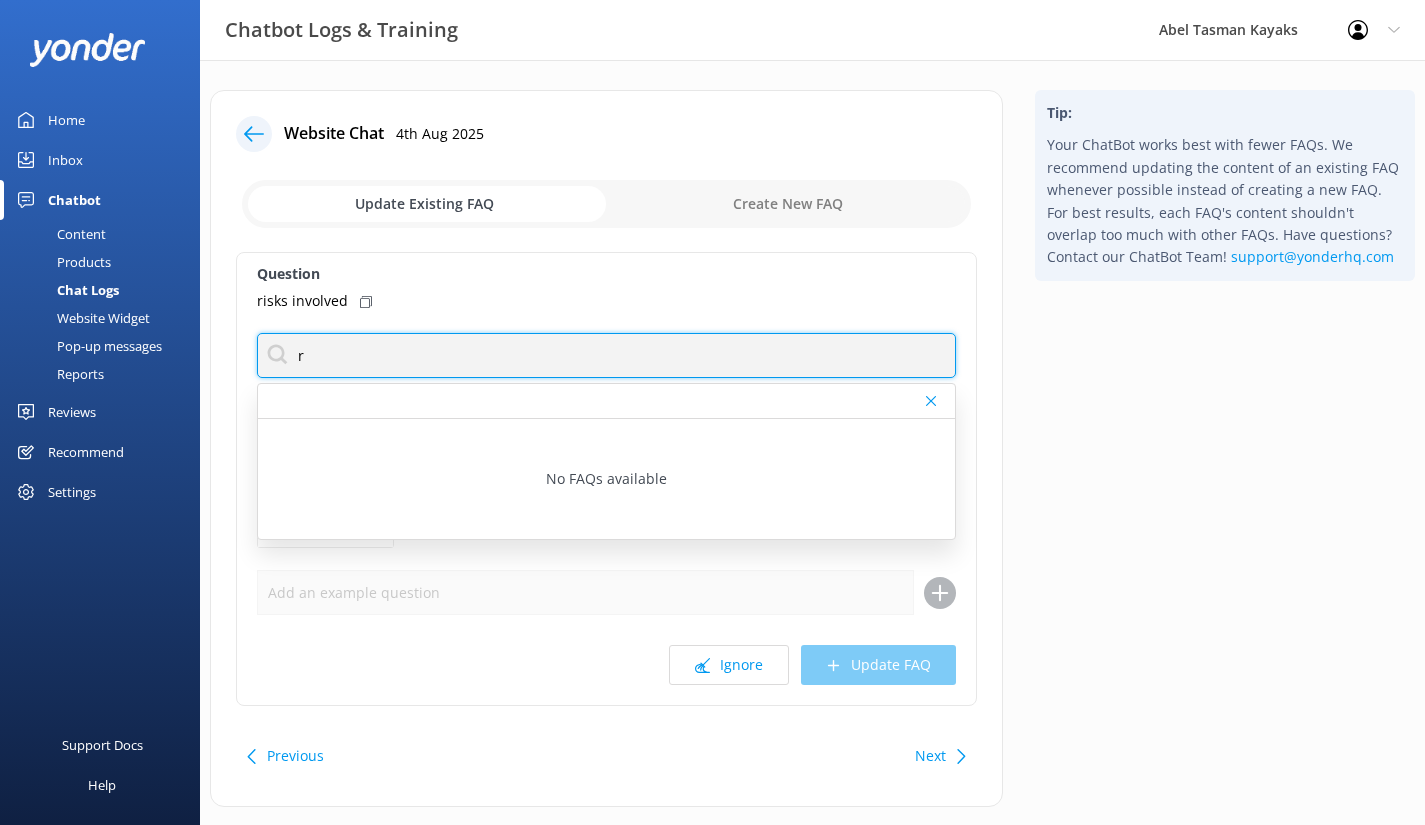 type 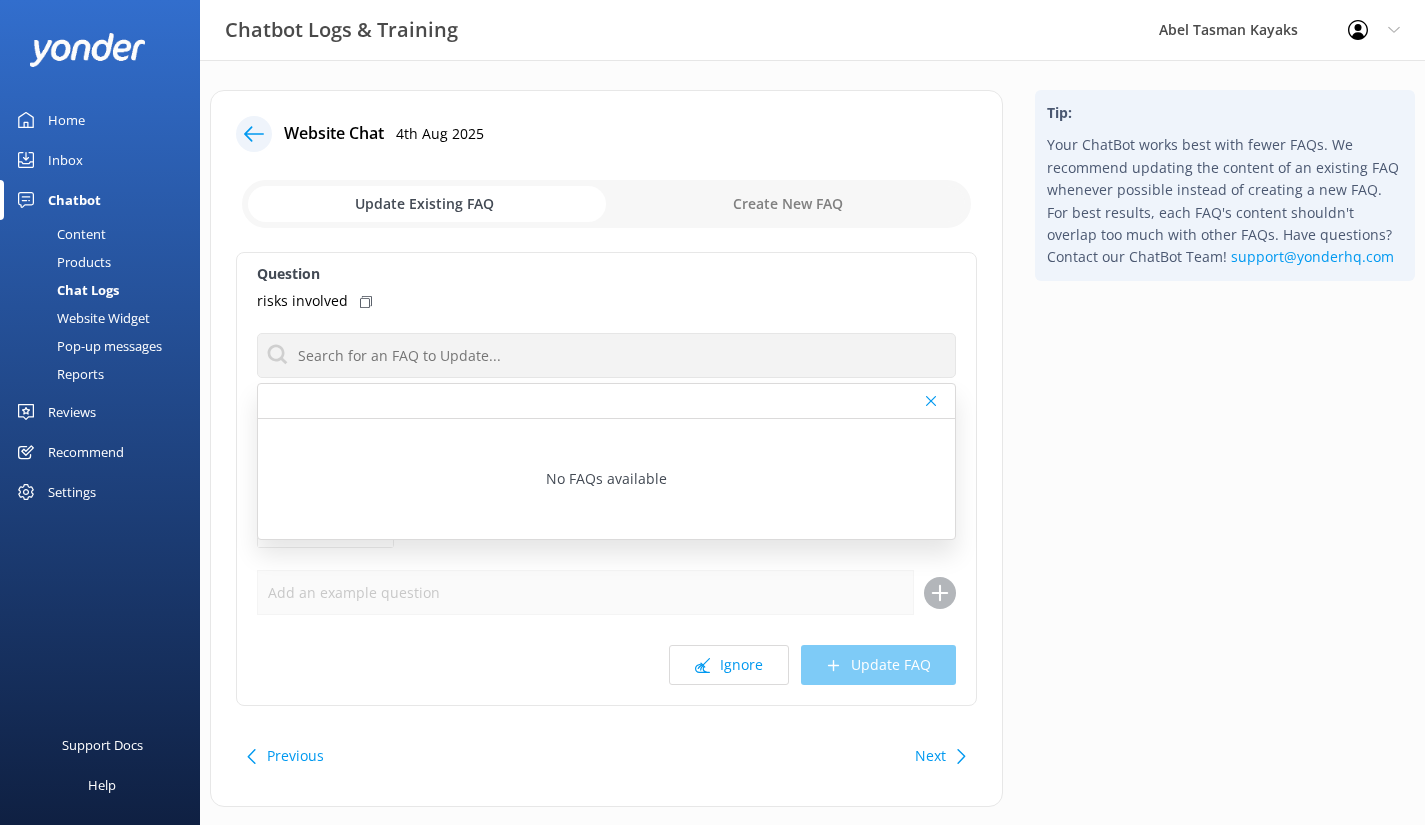 click on "Question risks involved No FAQs available Response Attach a form Leave contact details Check availability Ignore Update FAQ" at bounding box center (606, 479) 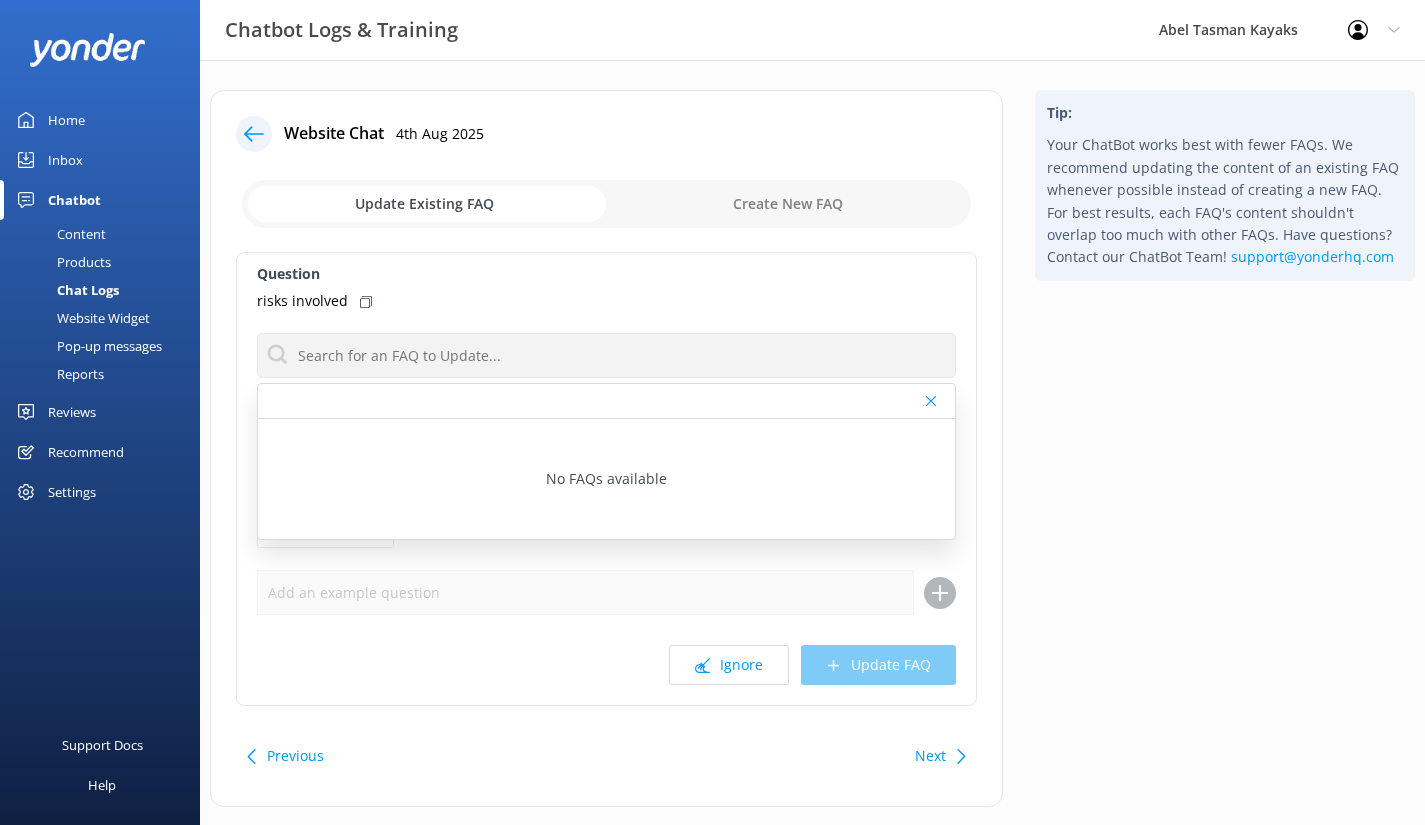 click 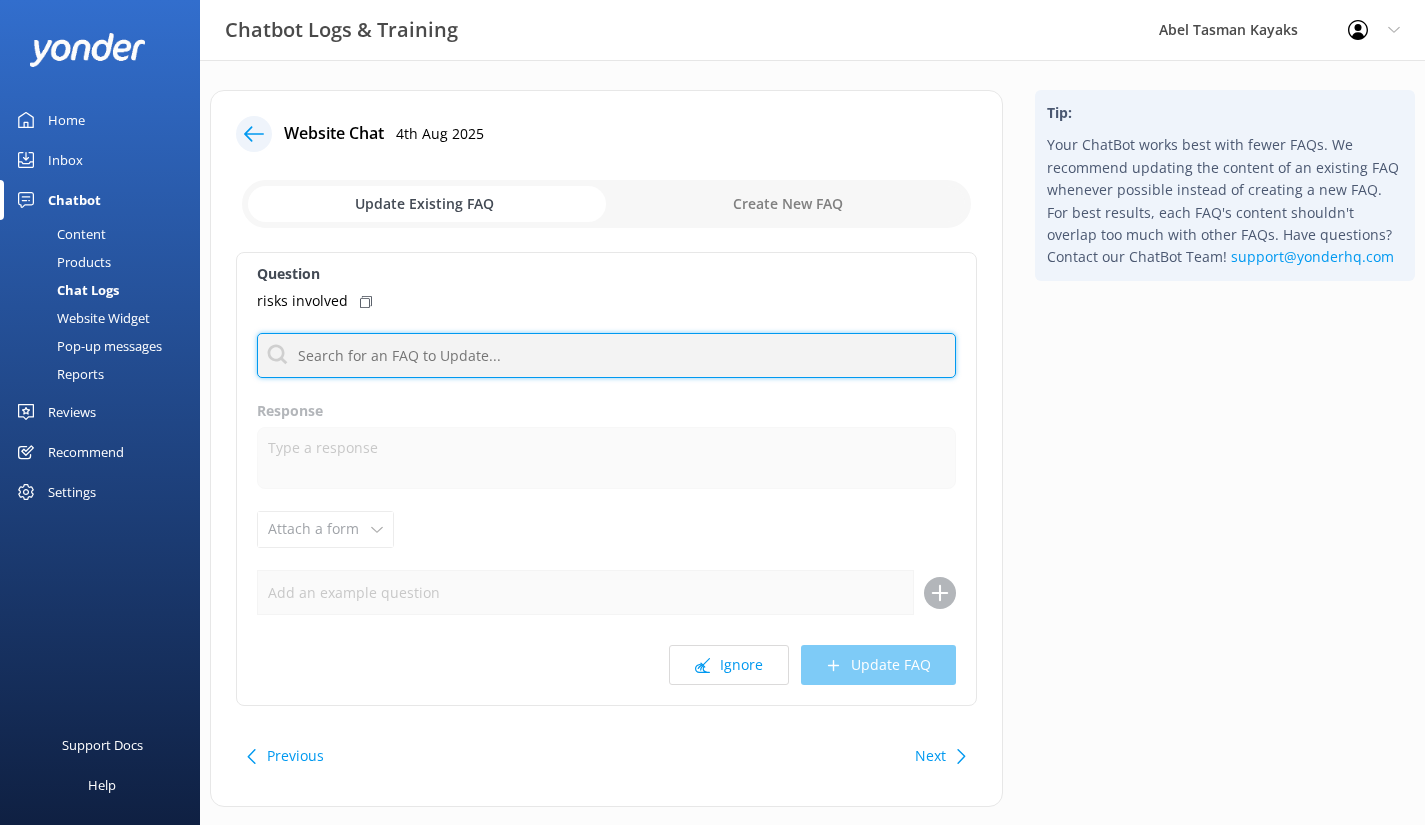 click at bounding box center [606, 355] 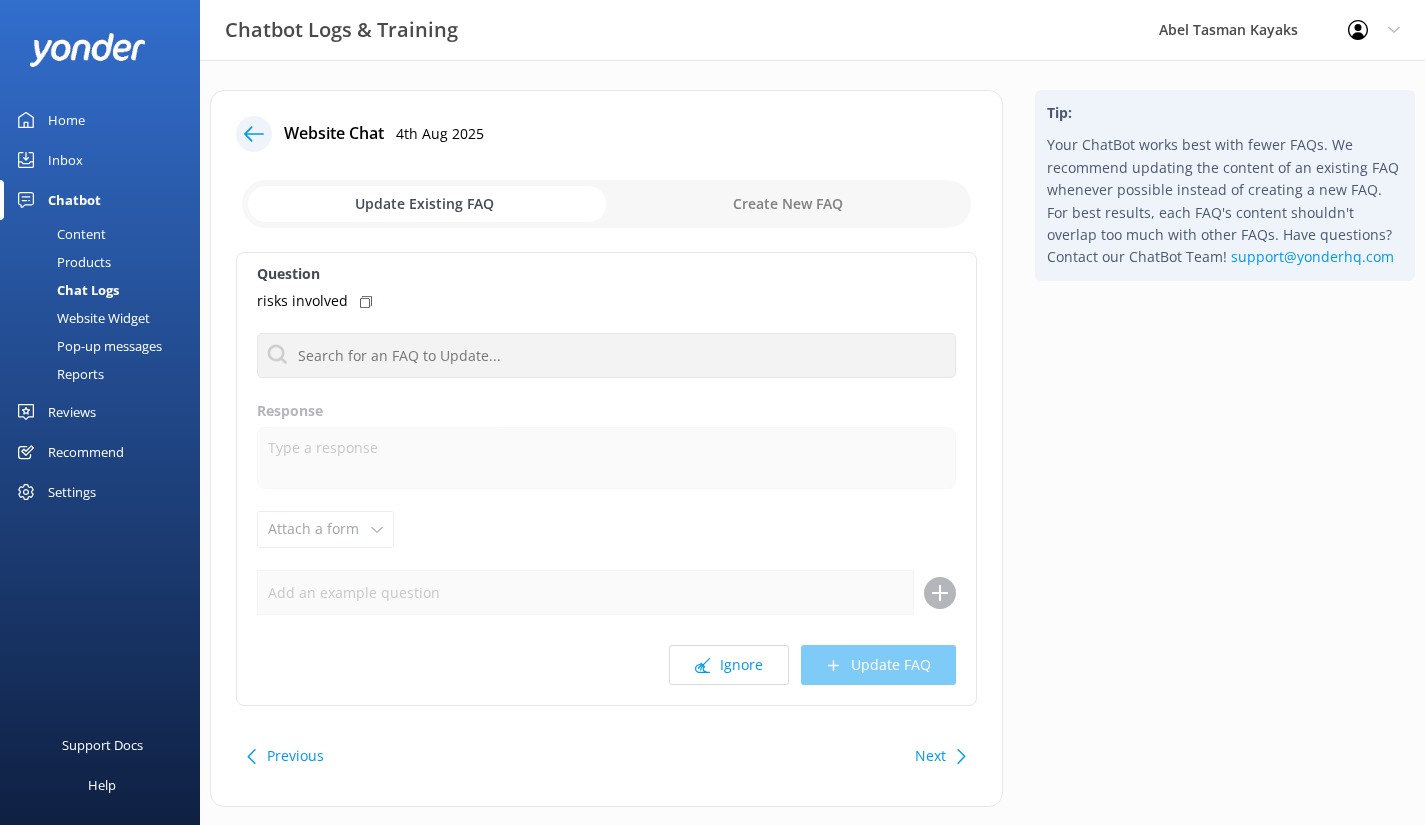 click at bounding box center [606, 204] 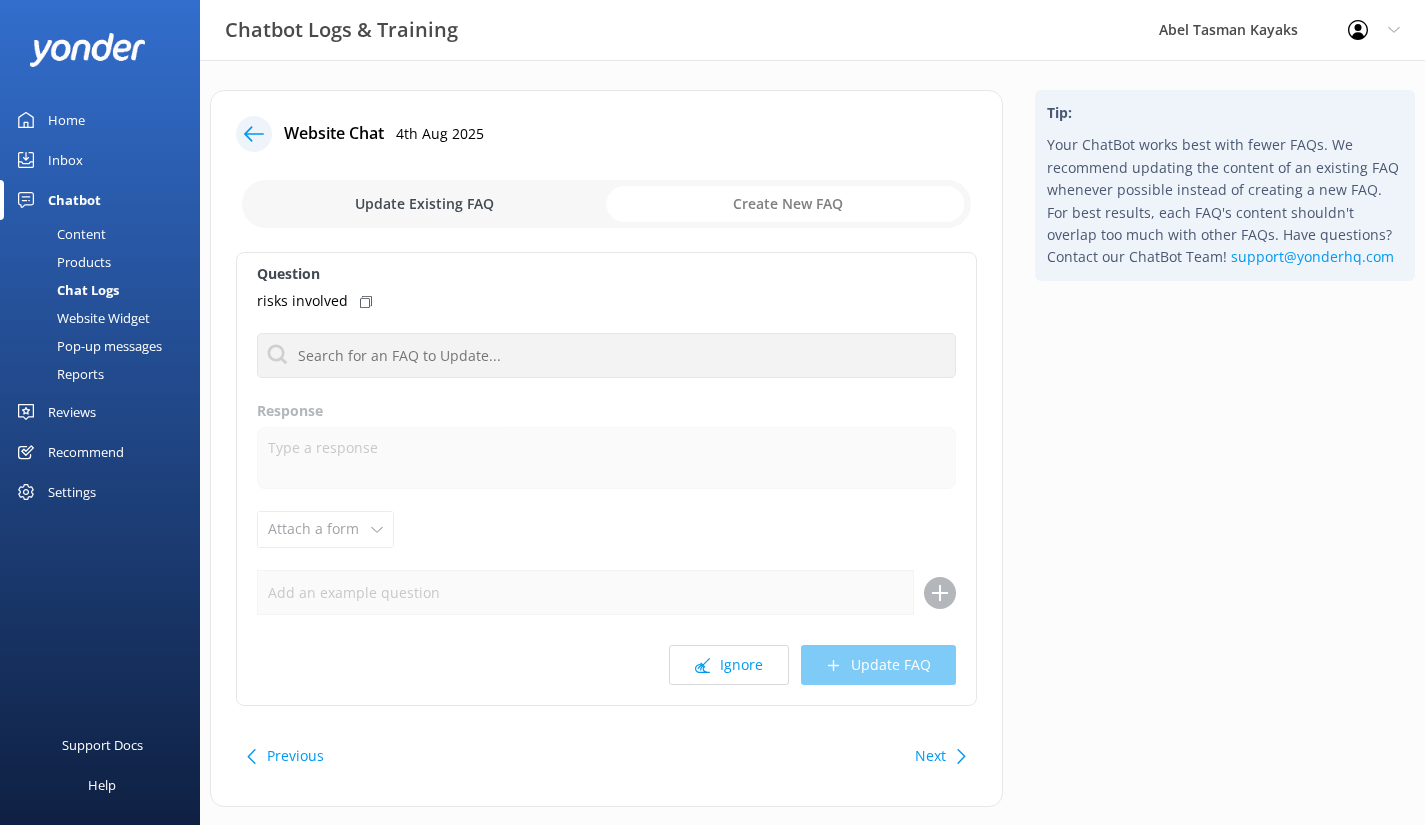 checkbox on "true" 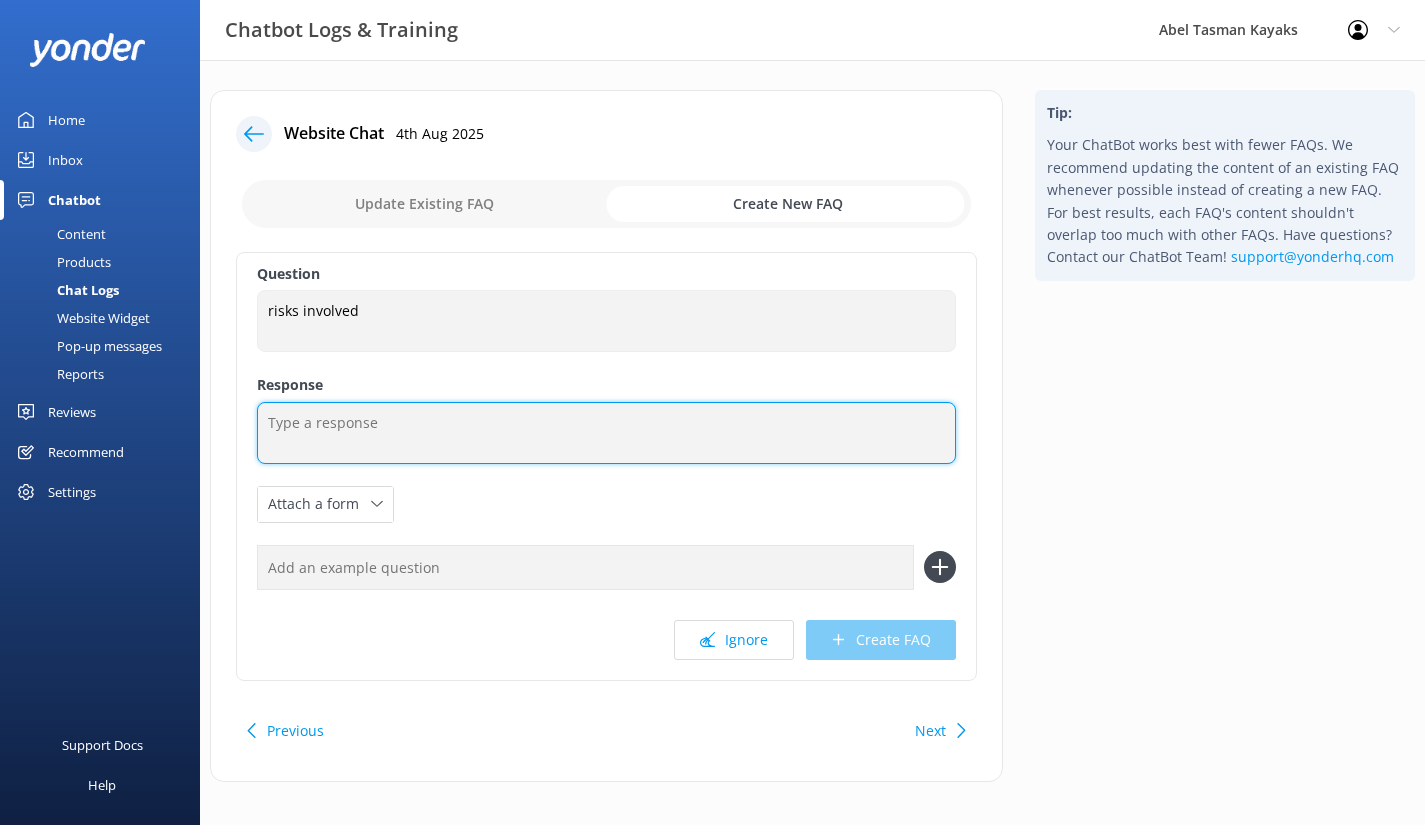 click at bounding box center [606, 433] 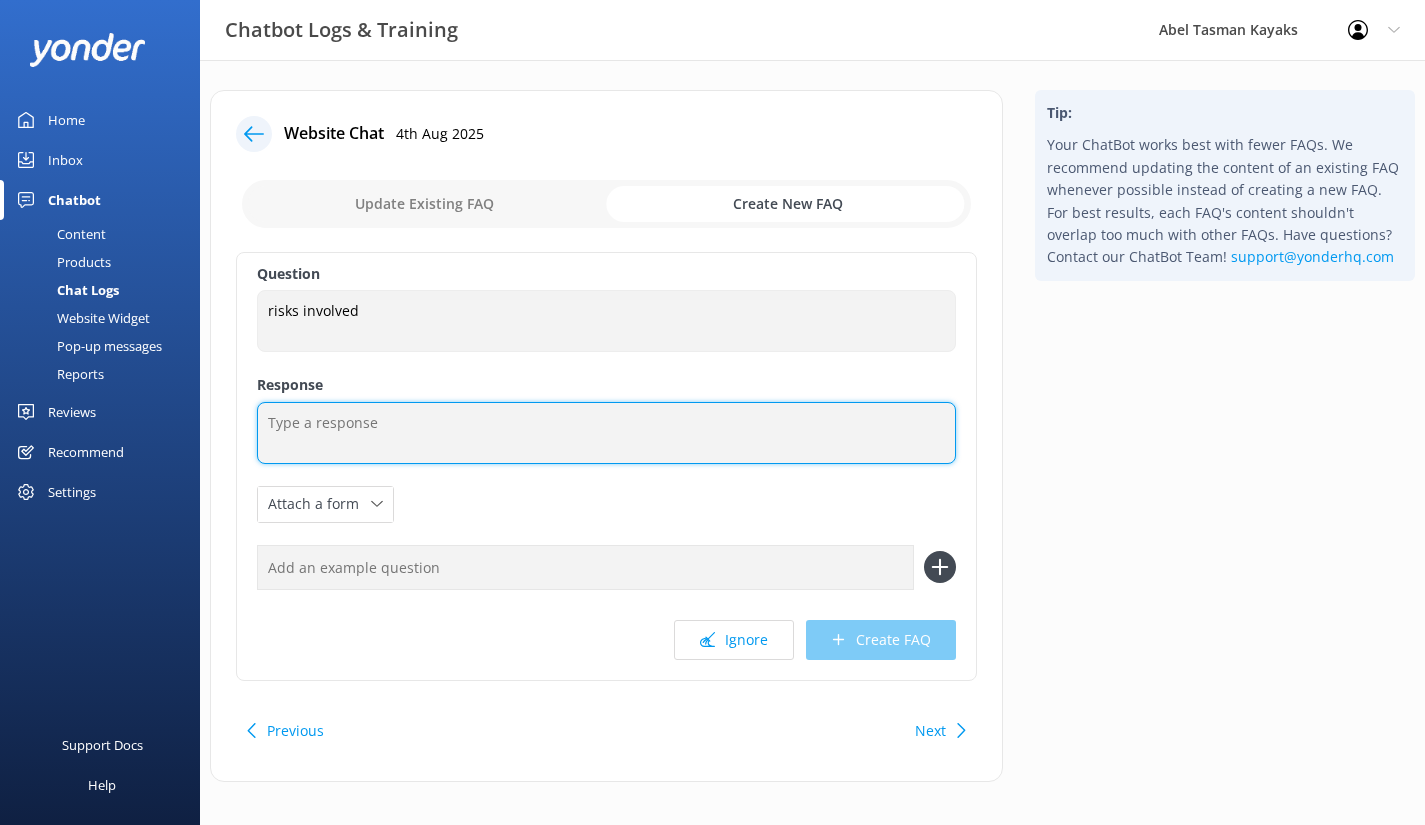 paste on "Risk Disclosure
In any outdoor adventure activity, participants are exposed to variations in weather conditions and therefore there is an element of risk involved. Risks in undertaking this water-based activity include but are not limited to; Personal Injury (seasickness, heat stroke, hypothermia, drowning), Natural Weather Events (Flooding, Fire, Earthquake, Tsunami), and Property Damage (water damage /salt water submersion).  Abel Tasman Kayaks mitigate this risk through thorough preparation and adherence to a detailed Risk Identification and Management System. This includes providing you with the necessary information, training and safety equipment to participate in our activities. You are personally responsible for listening to our directions, adhering to our advice, and making responsible decisions to keep yourself safe. Additionally, we reserve the right to modify, alter, or cancel activities at any given time if we feel your safety or the safety of others may be compromised." 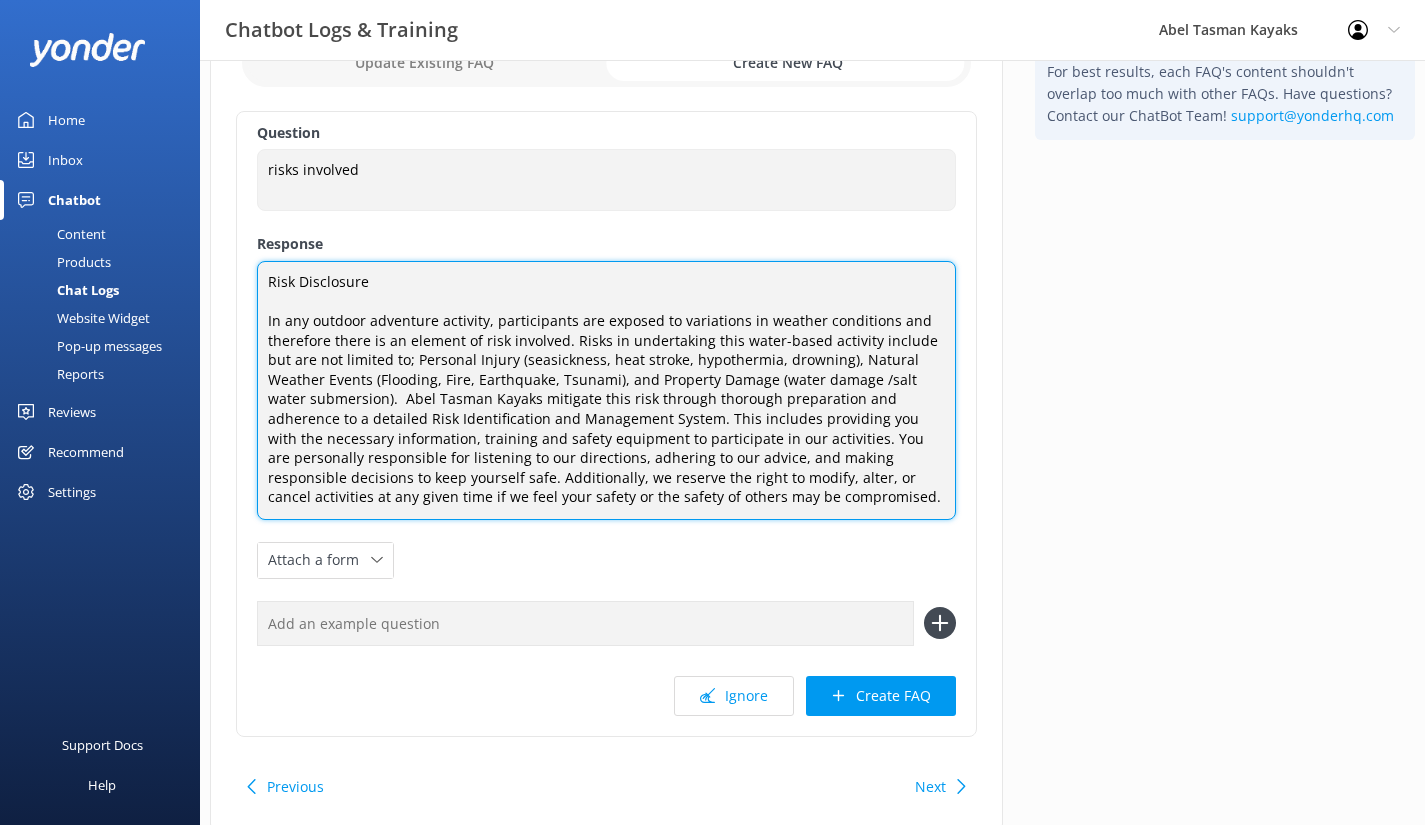 scroll, scrollTop: 200, scrollLeft: 0, axis: vertical 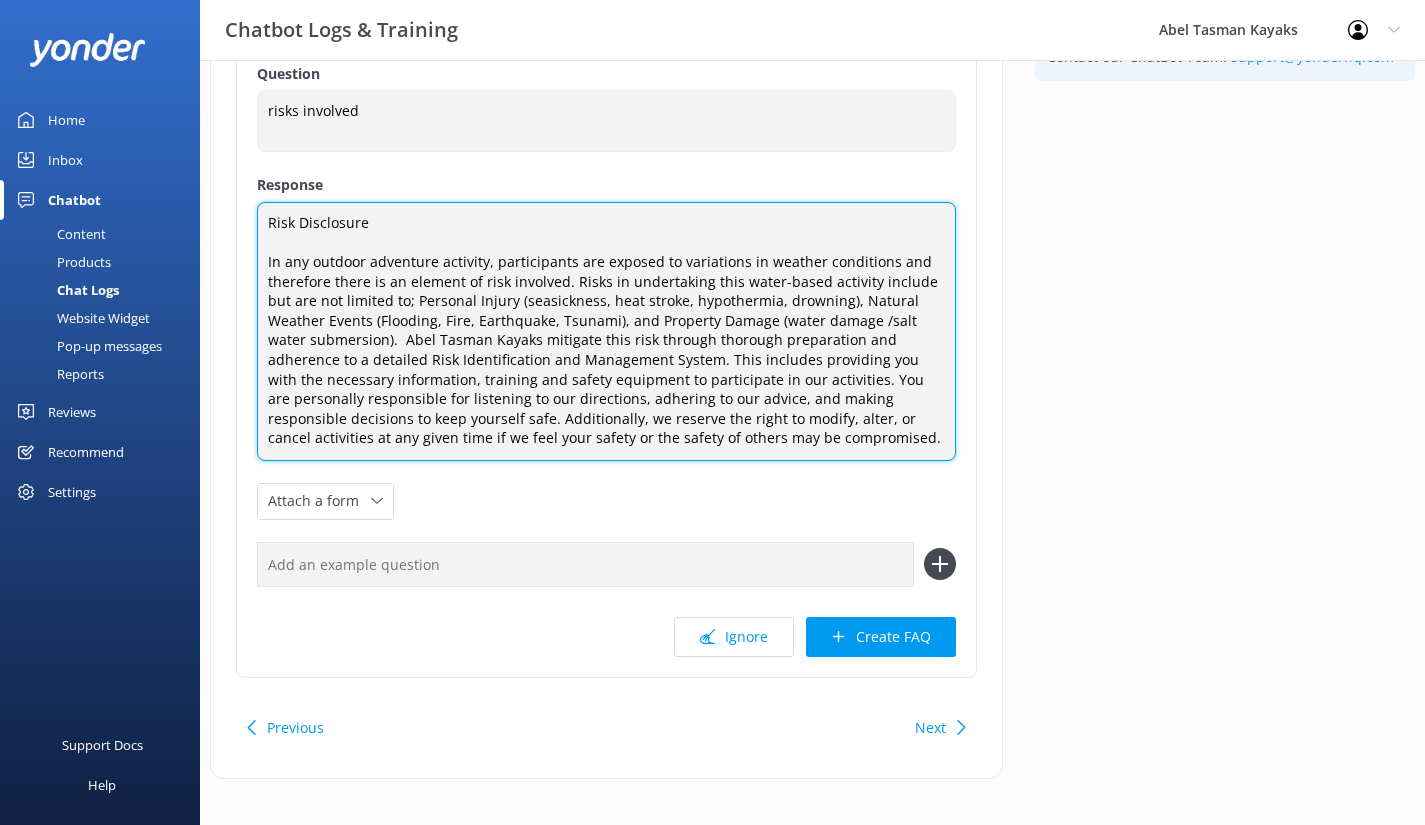 type on "Risk Disclosure
In any outdoor adventure activity, participants are exposed to variations in weather conditions and therefore there is an element of risk involved. Risks in undertaking this water-based activity include but are not limited to; Personal Injury (seasickness, heat stroke, hypothermia, drowning), Natural Weather Events (Flooding, Fire, Earthquake, Tsunami), and Property Damage (water damage /salt water submersion).  Abel Tasman Kayaks mitigate this risk through thorough preparation and adherence to a detailed Risk Identification and Management System. This includes providing you with the necessary information, training and safety equipment to participate in our activities. You are personally responsible for listening to our directions, adhering to our advice, and making responsible decisions to keep yourself safe. Additionally, we reserve the right to modify, alter, or cancel activities at any given time if we feel your safety or the safety of others may be compromised." 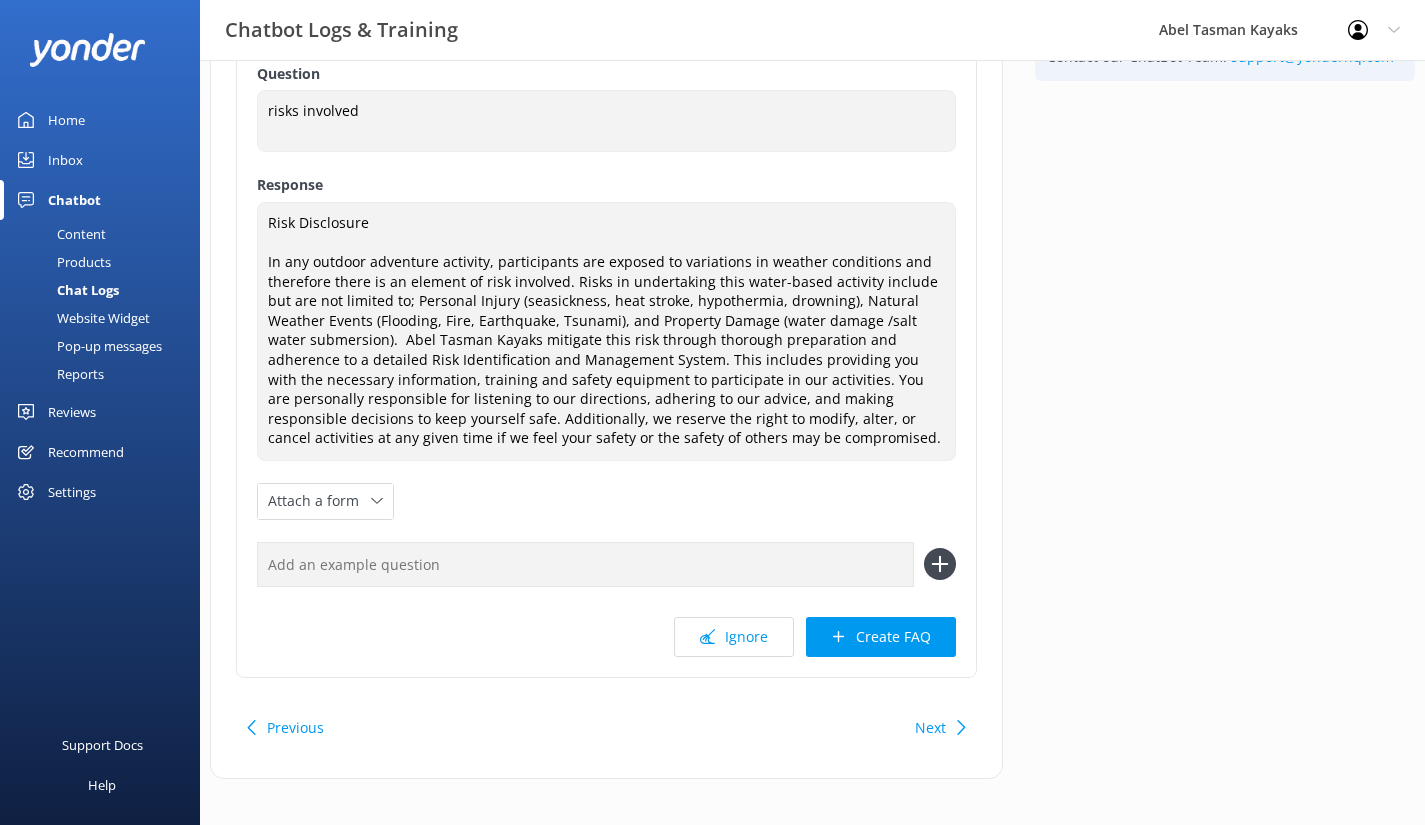 click at bounding box center (585, 564) 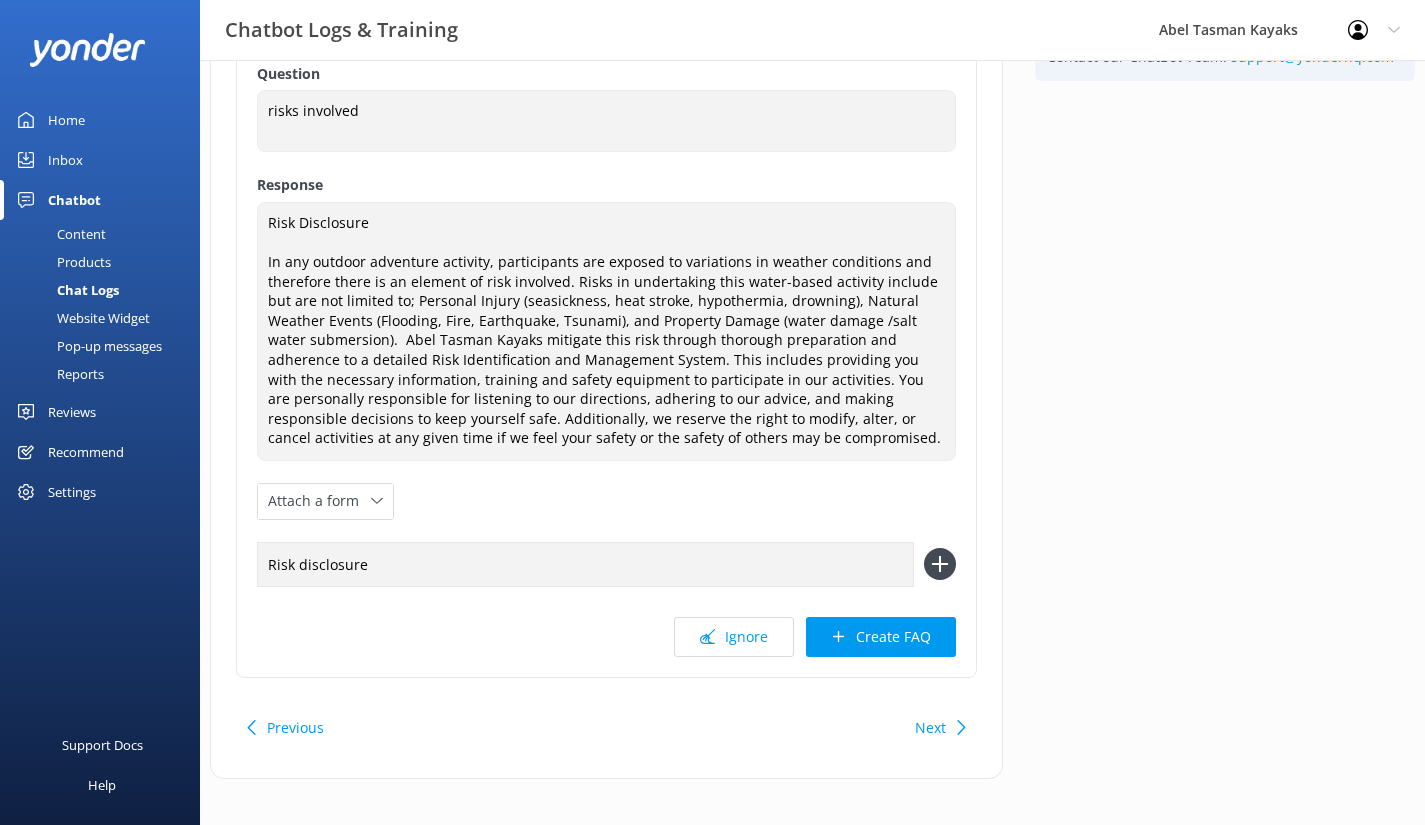 type on "Risk disclosure" 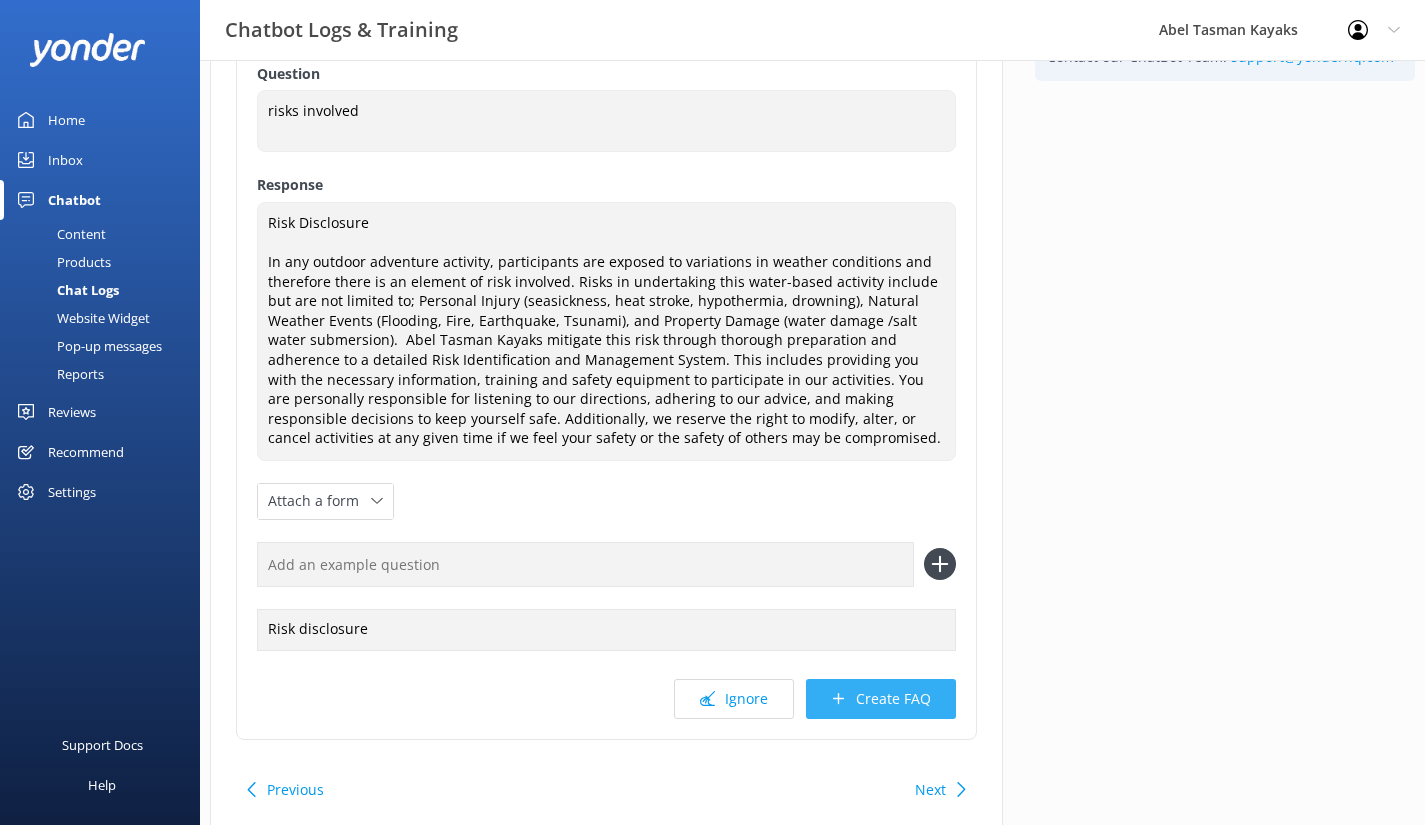 click on "Create FAQ" at bounding box center (881, 699) 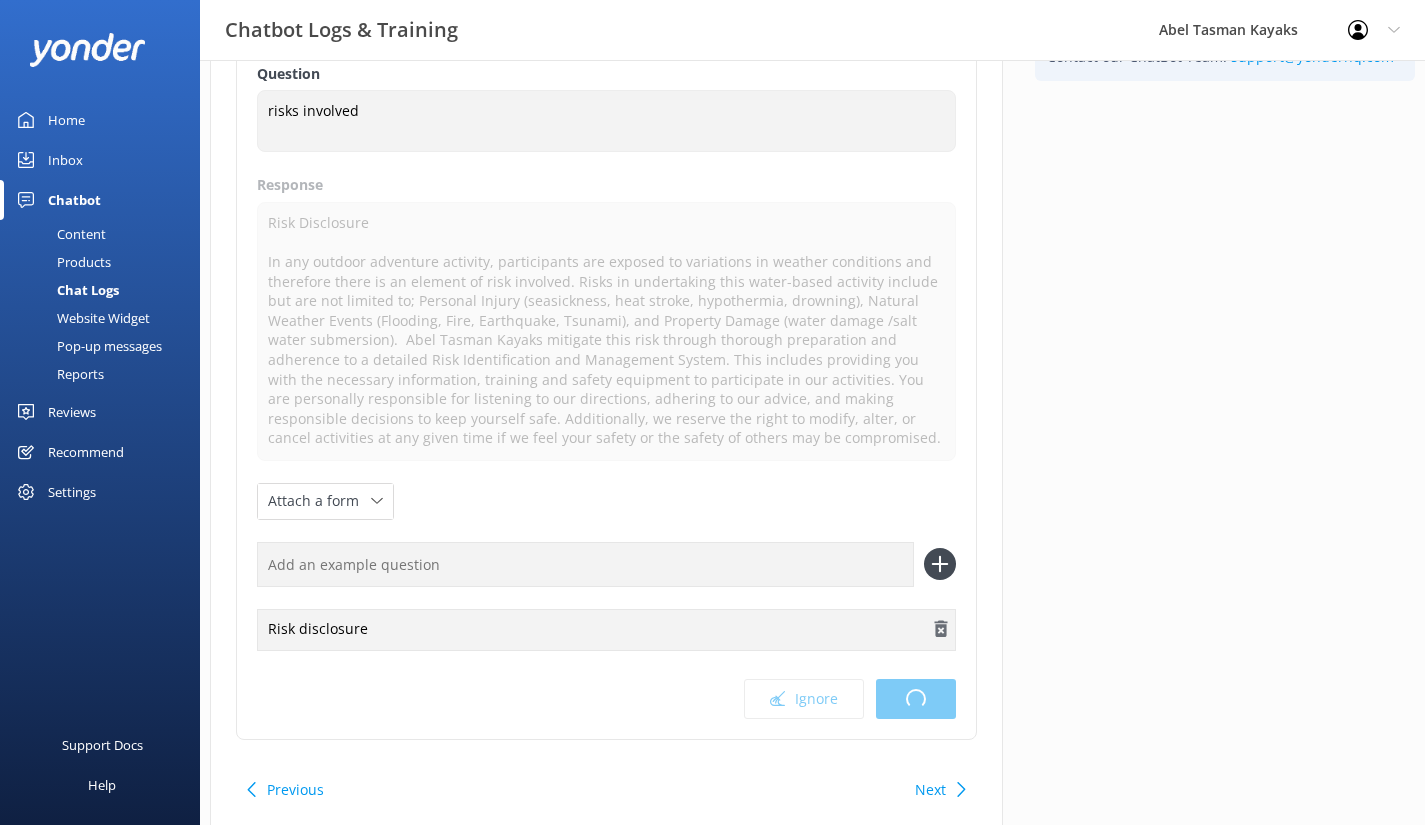 scroll, scrollTop: 0, scrollLeft: 0, axis: both 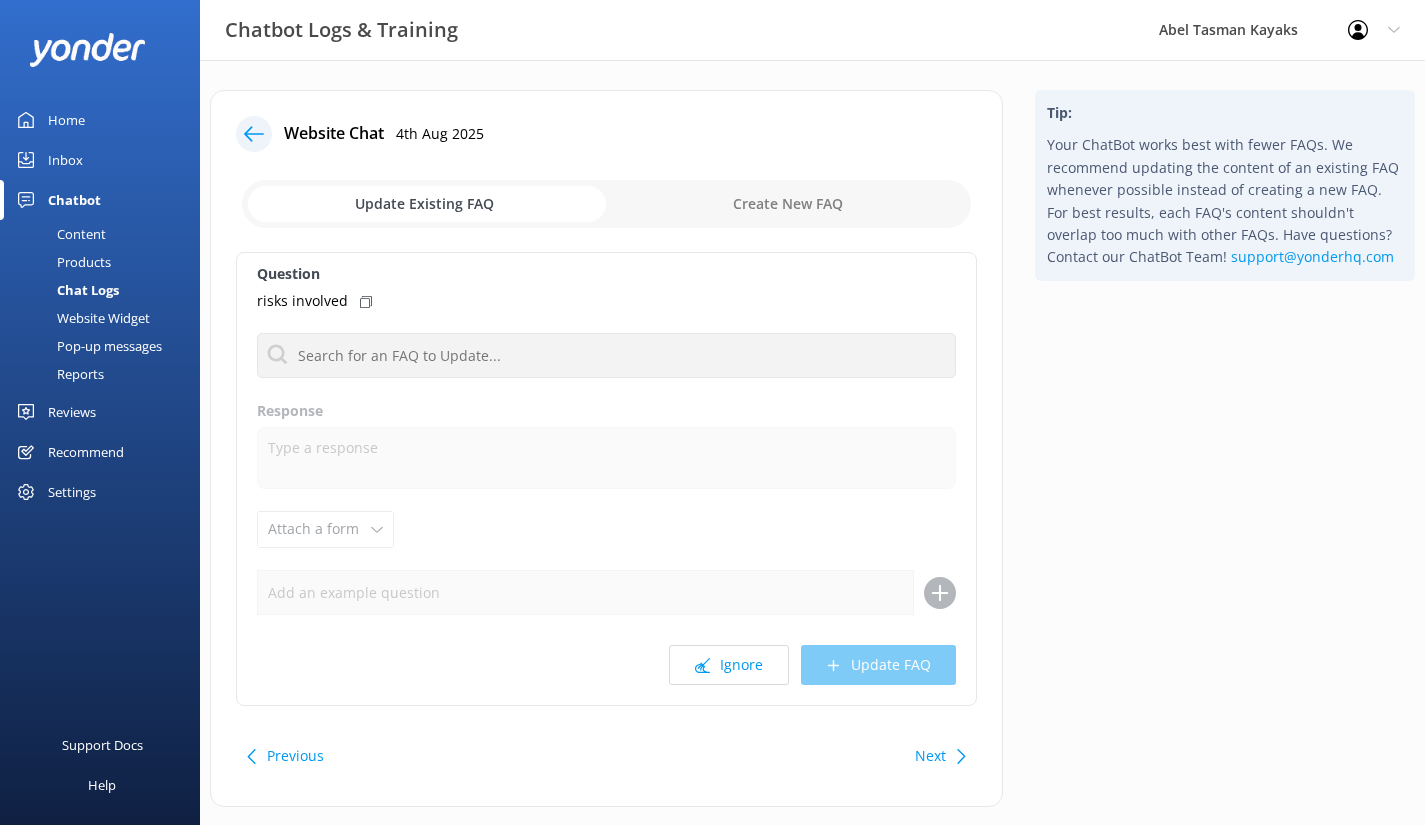 click 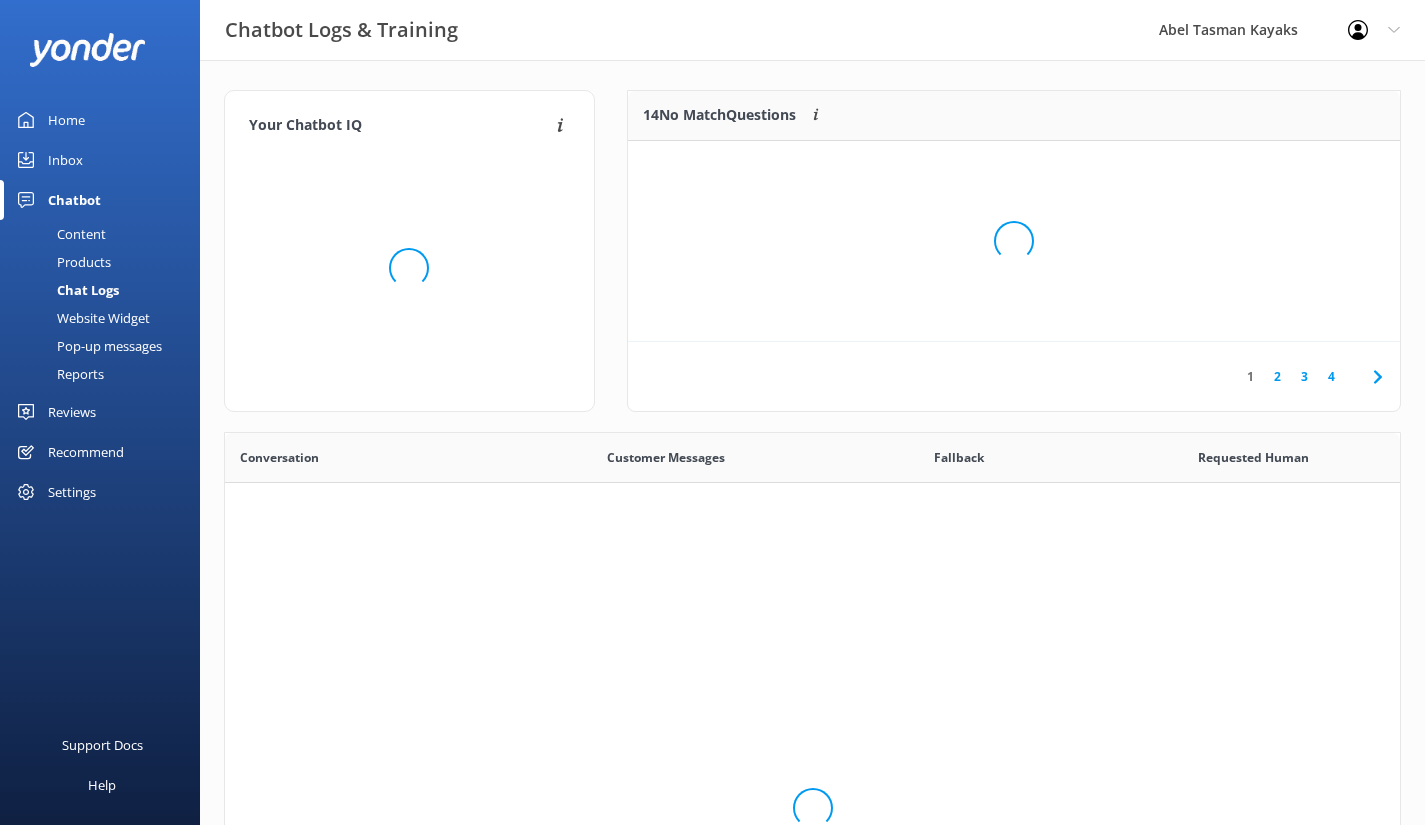 scroll, scrollTop: 16, scrollLeft: 16, axis: both 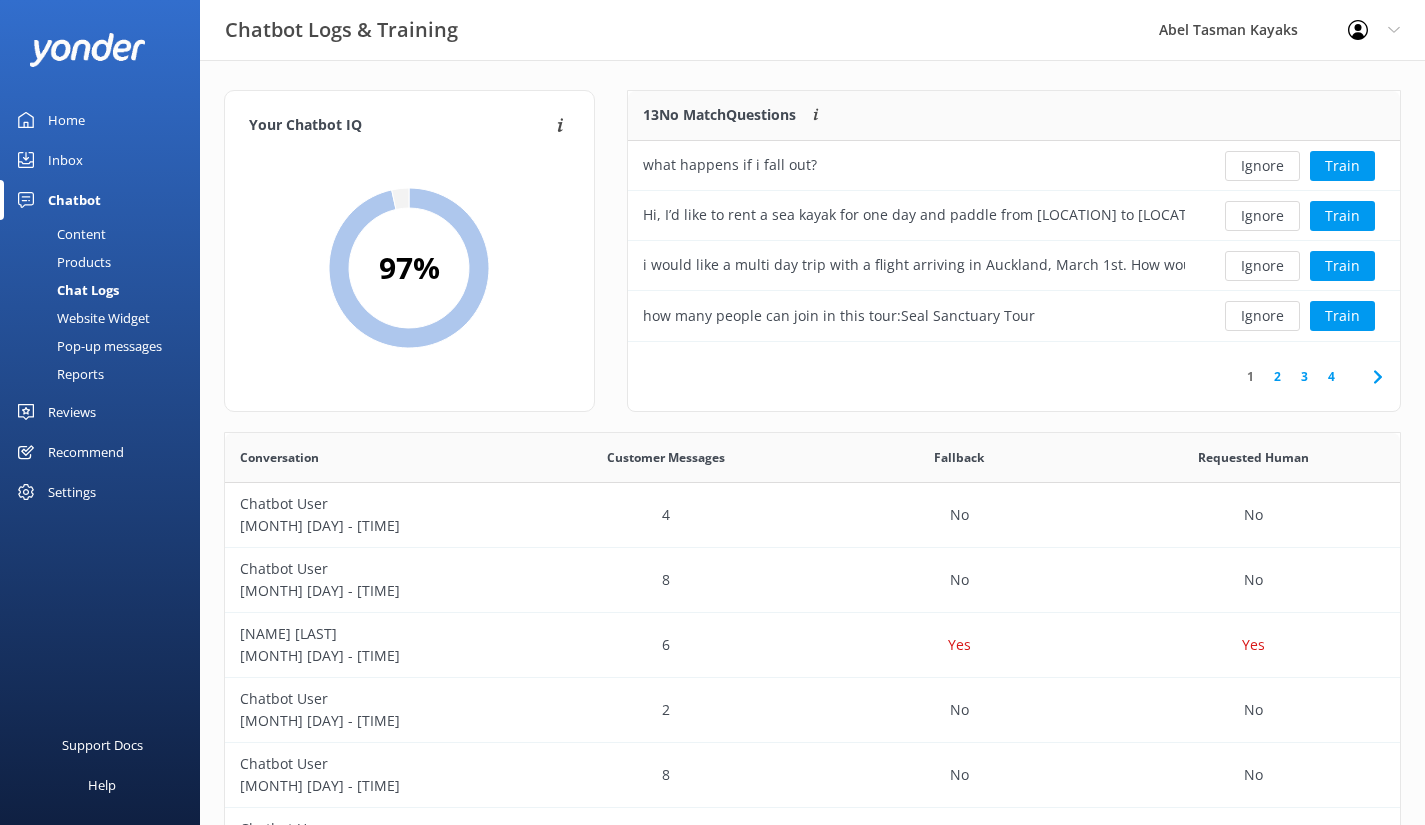 click on "Content" at bounding box center (59, 234) 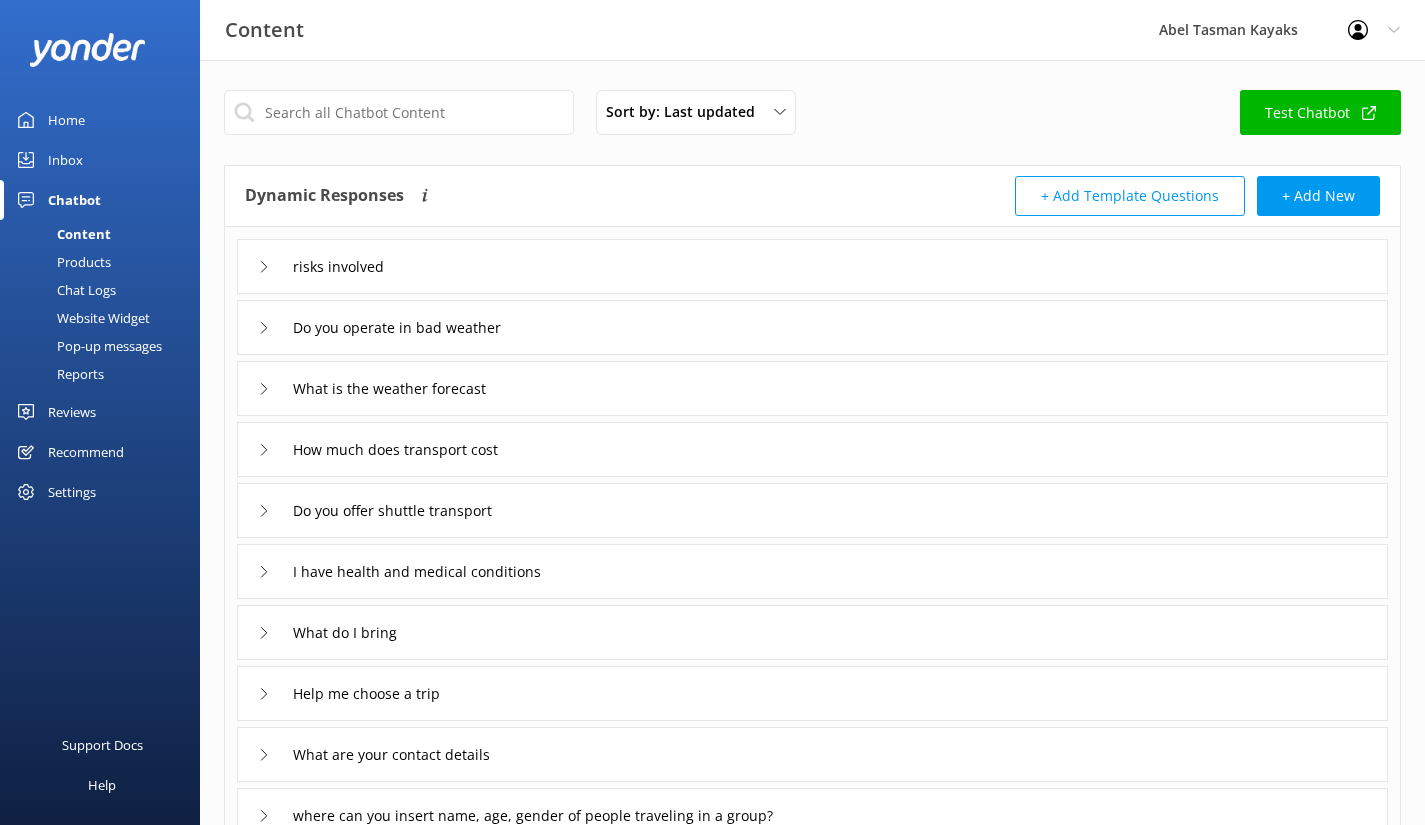 click on "Do you operate in bad weather" at bounding box center [386, 327] 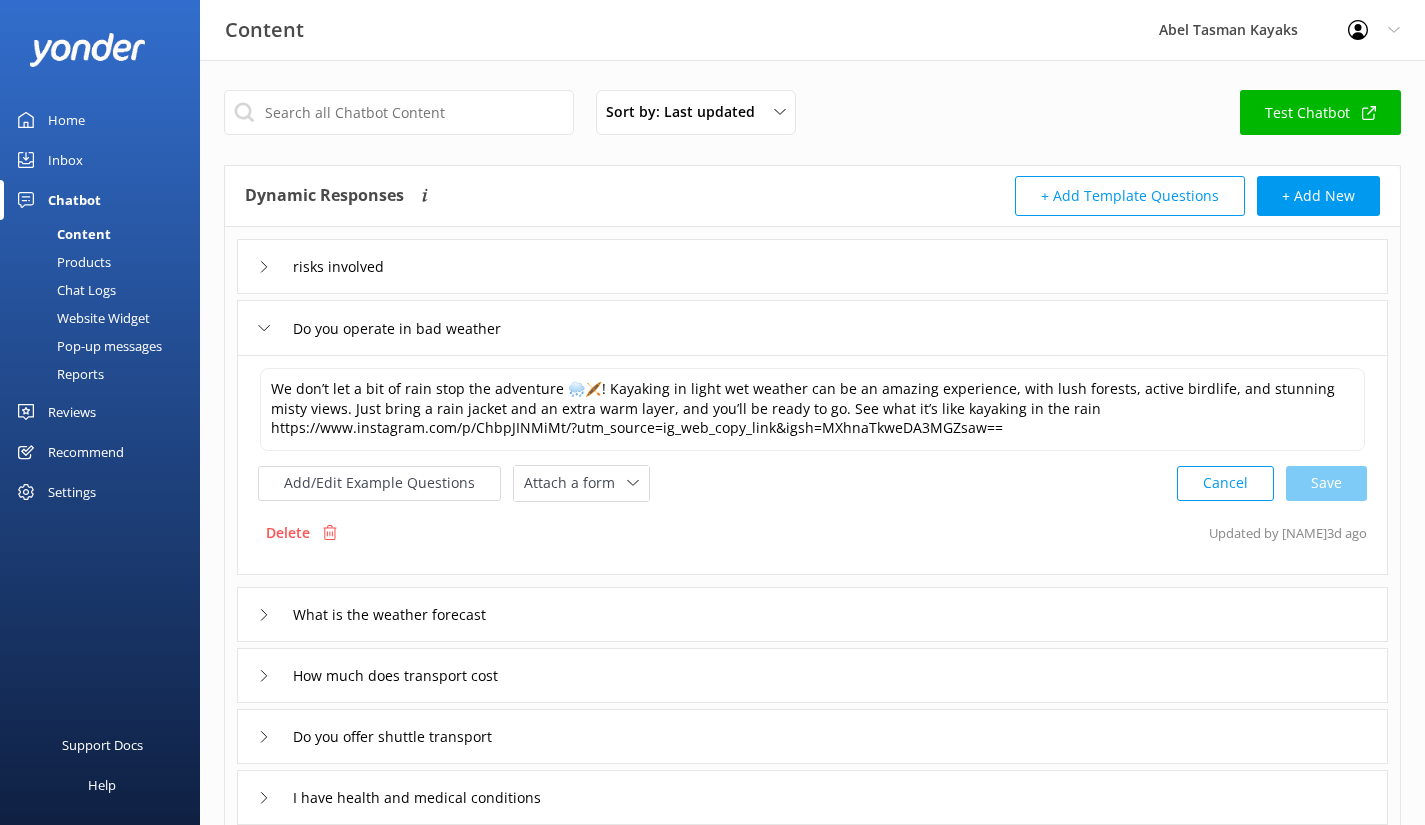 click on "Test Chatbot" at bounding box center [1320, 112] 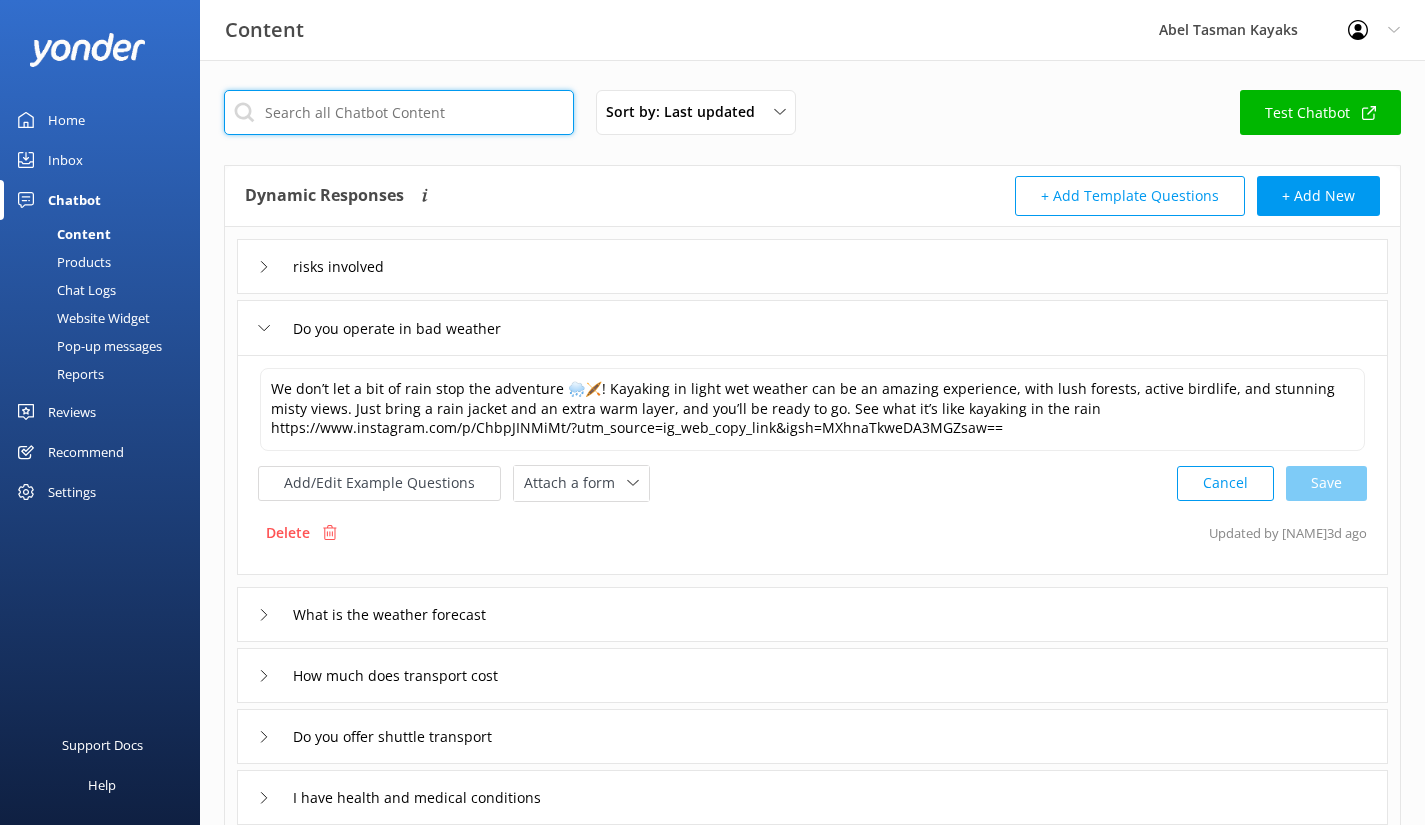 click at bounding box center (399, 112) 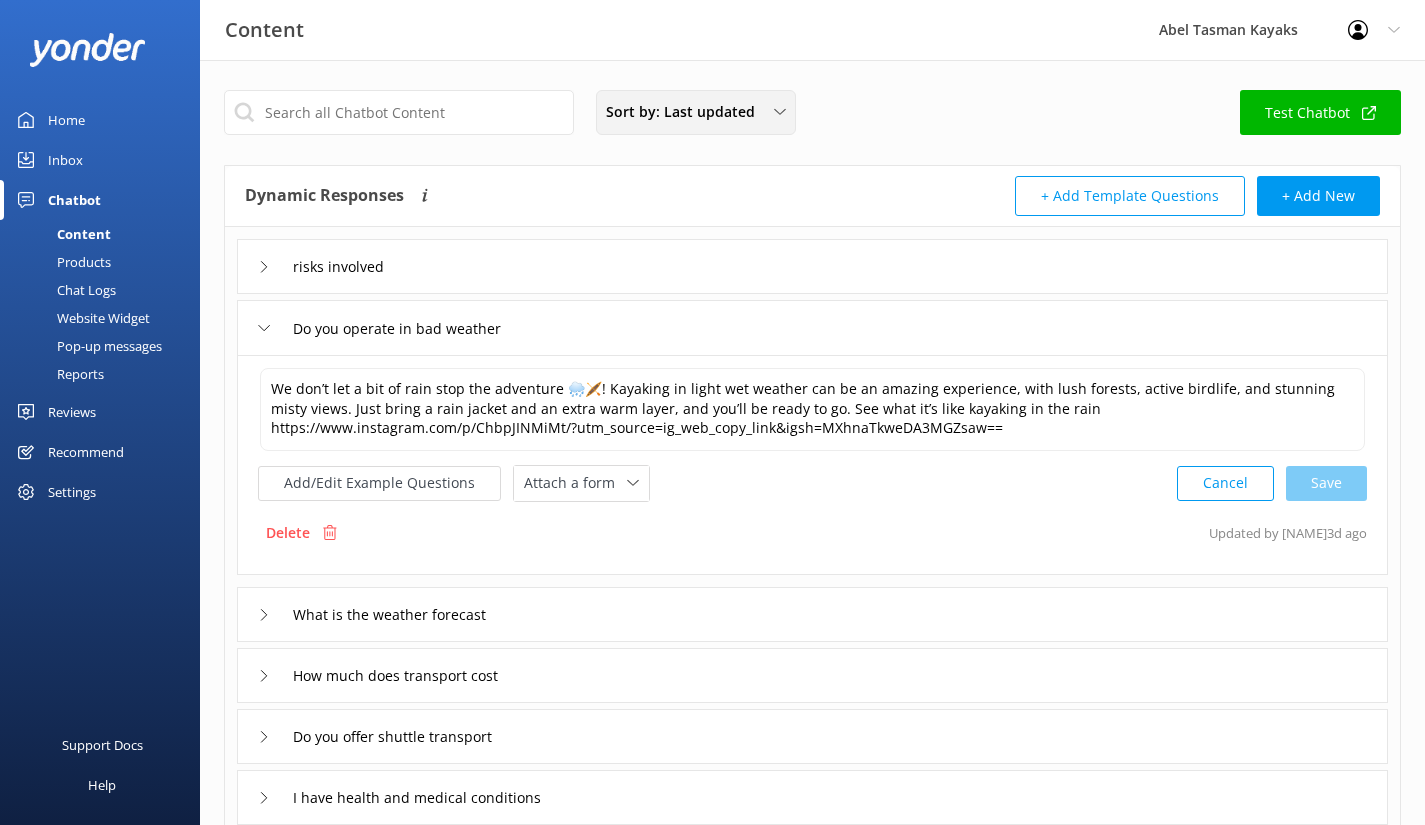 click on "Sort by: Last updated" at bounding box center (686, 112) 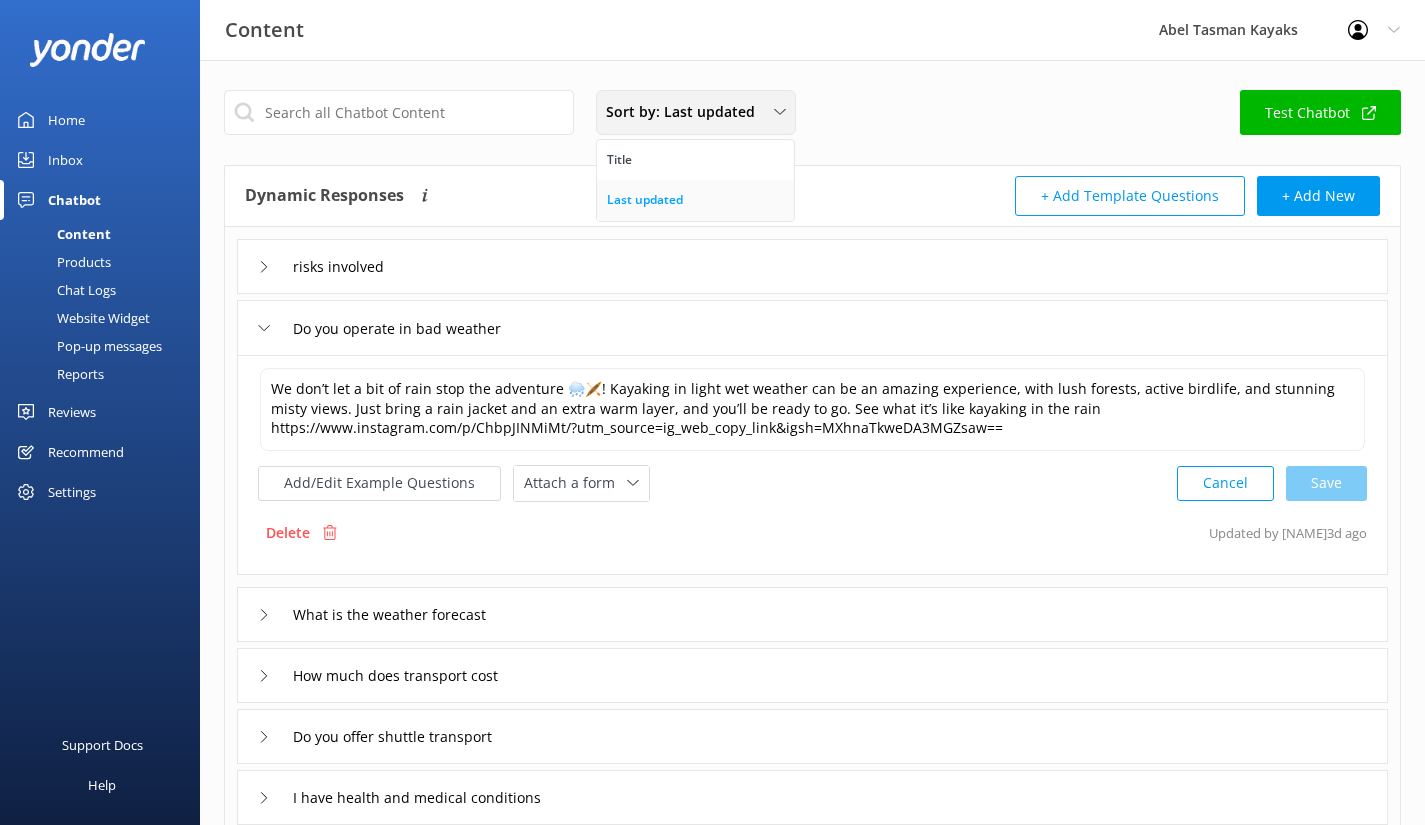 click on "Last updated" at bounding box center (645, 200) 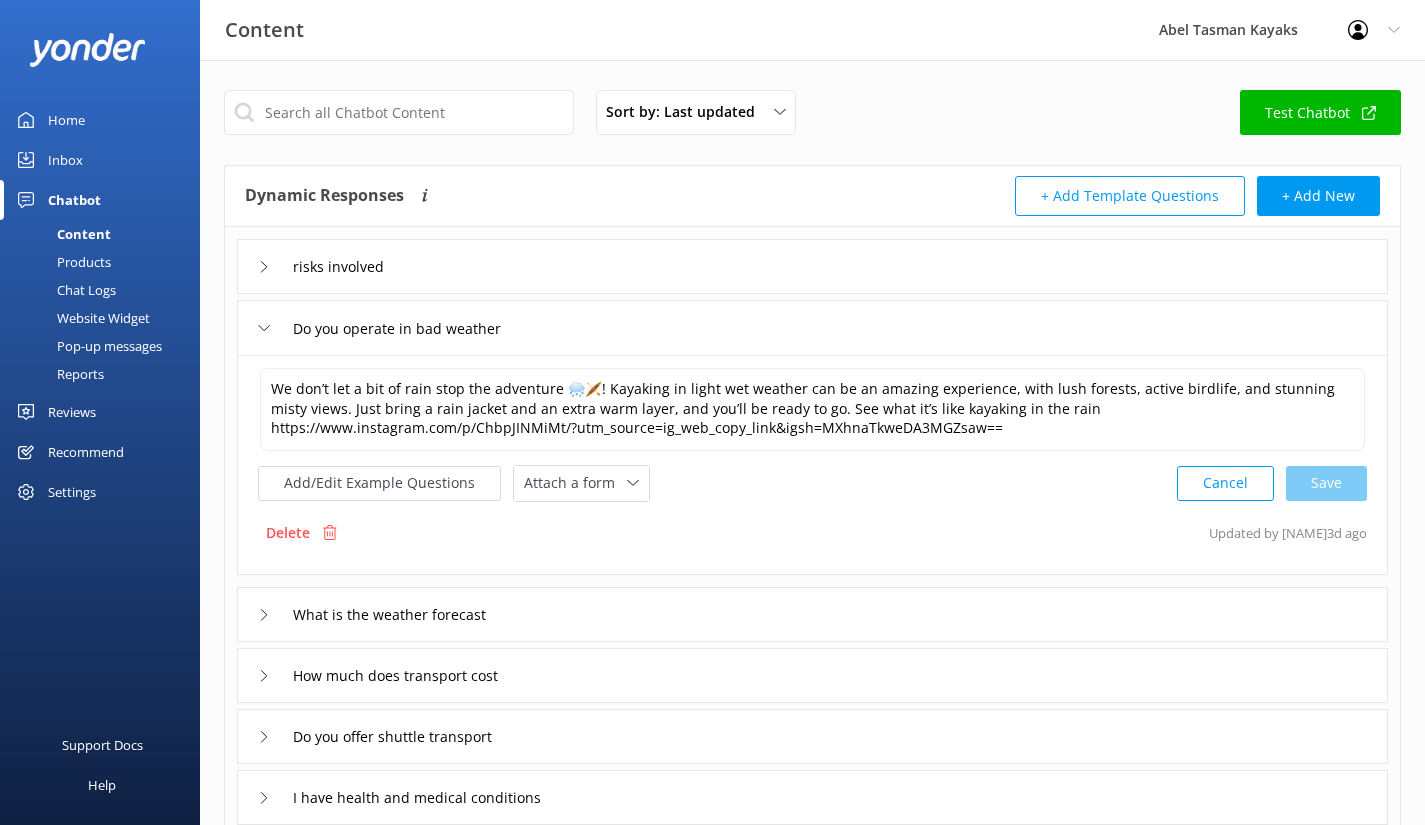 click on "Products" at bounding box center (61, 262) 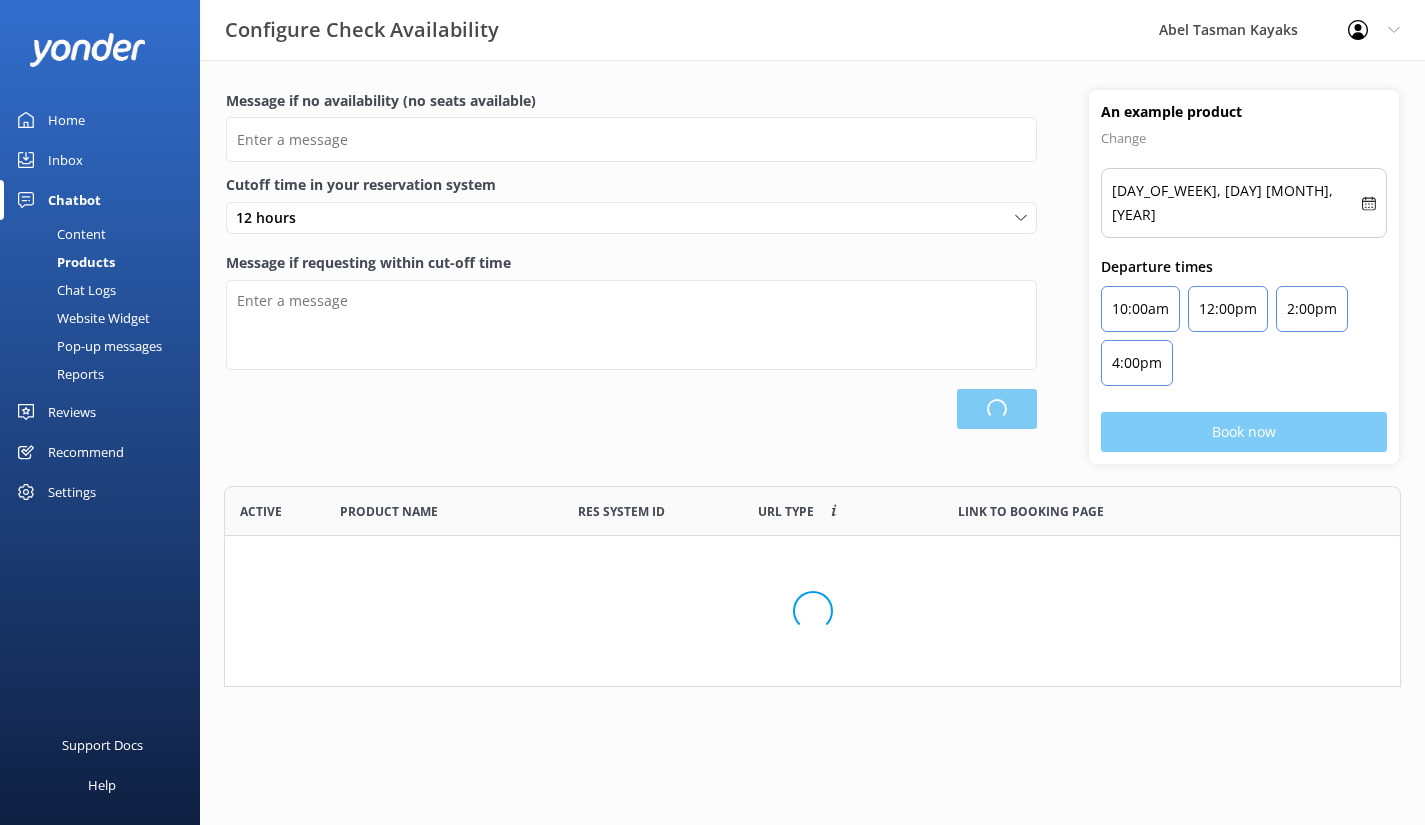 scroll, scrollTop: 16, scrollLeft: 16, axis: both 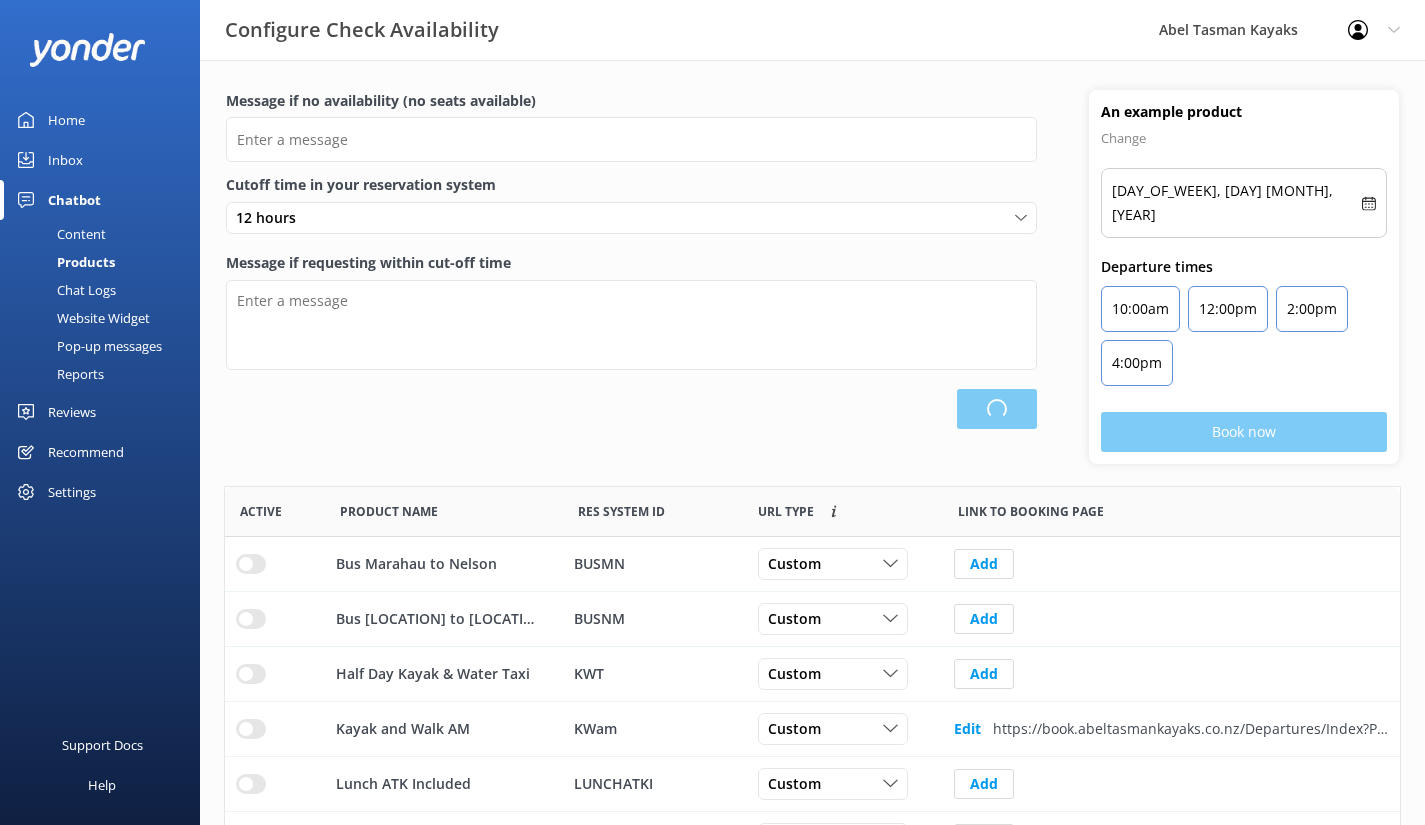 type on "There are no seats available, please check an alternative day" 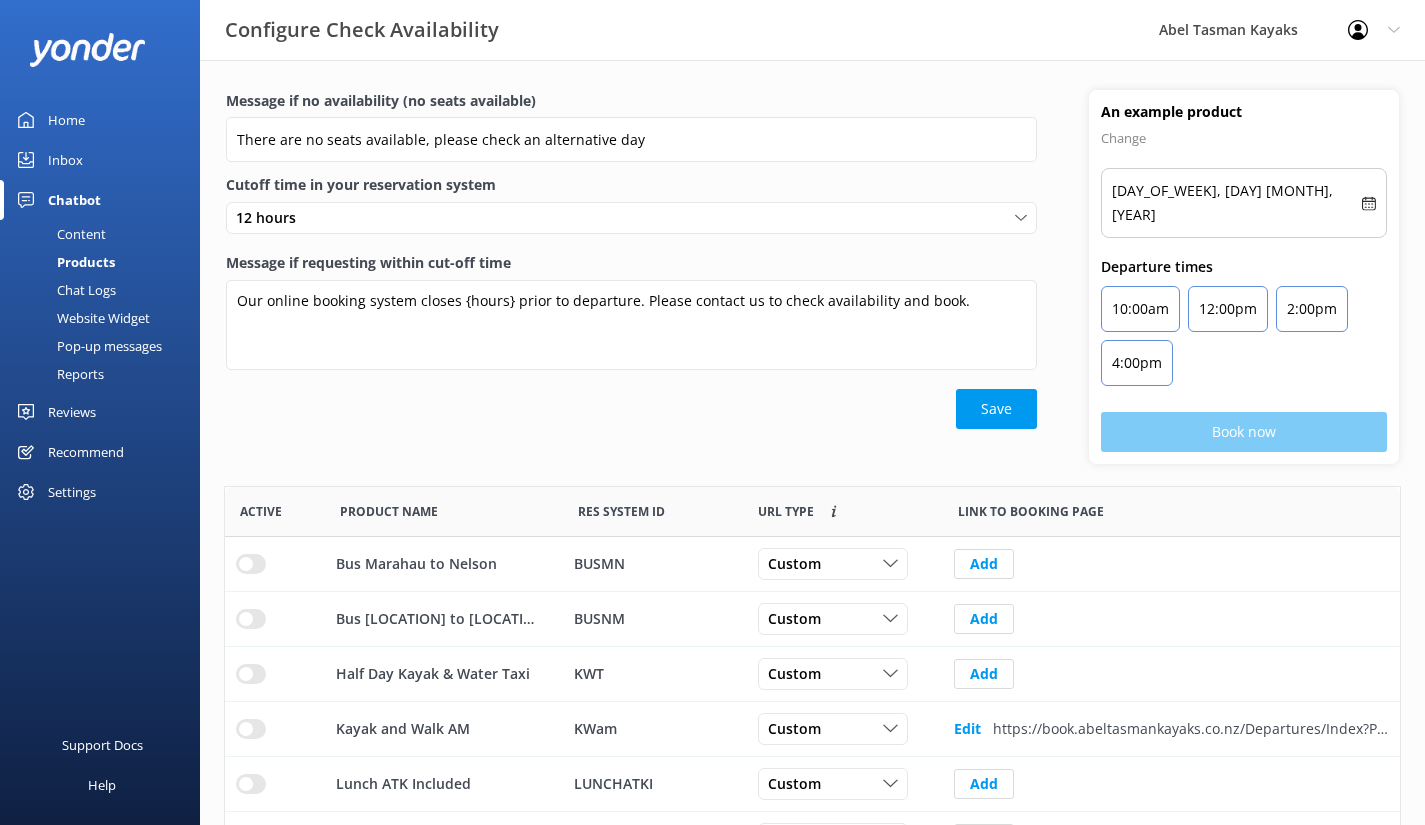 click on "Content" at bounding box center [59, 234] 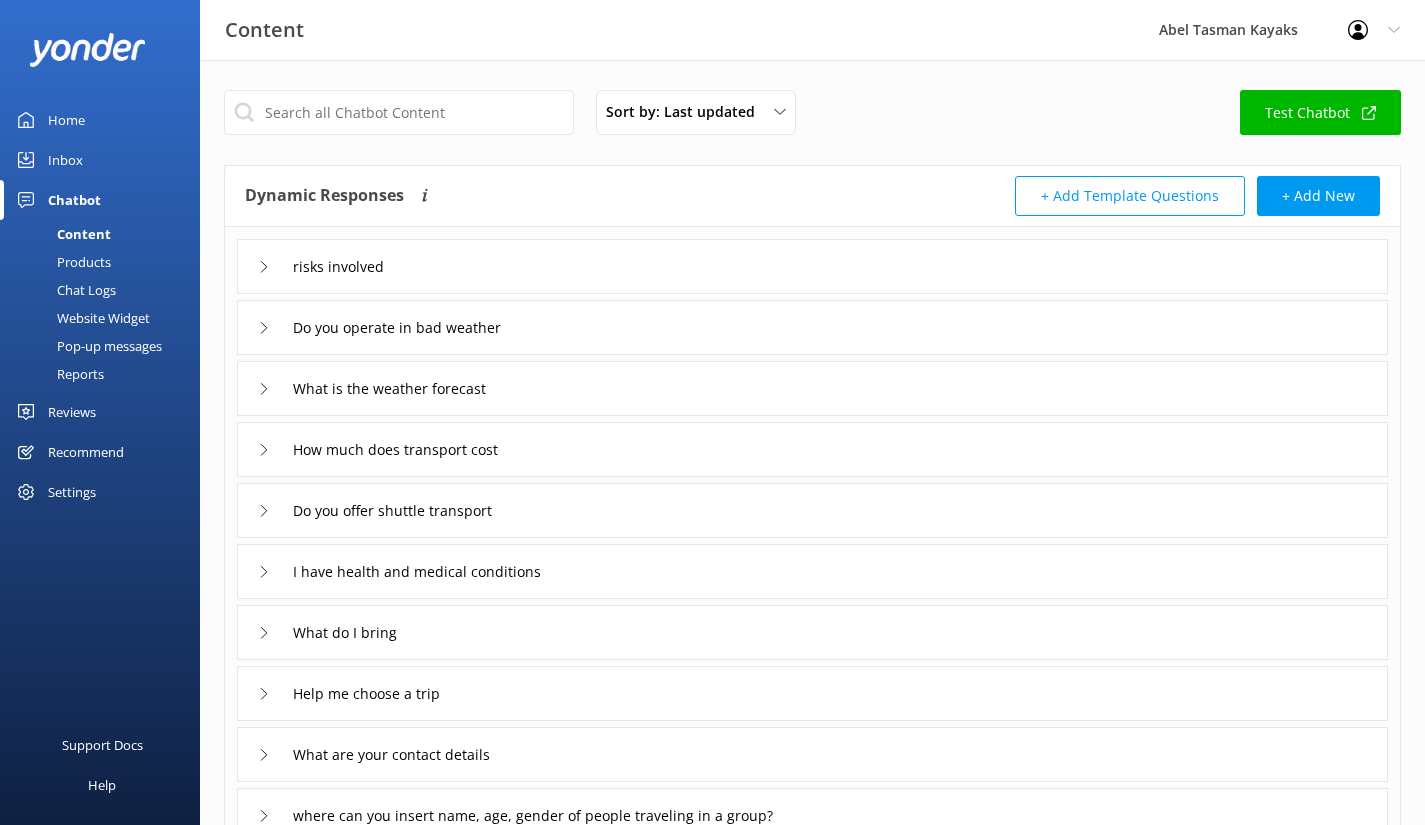 click 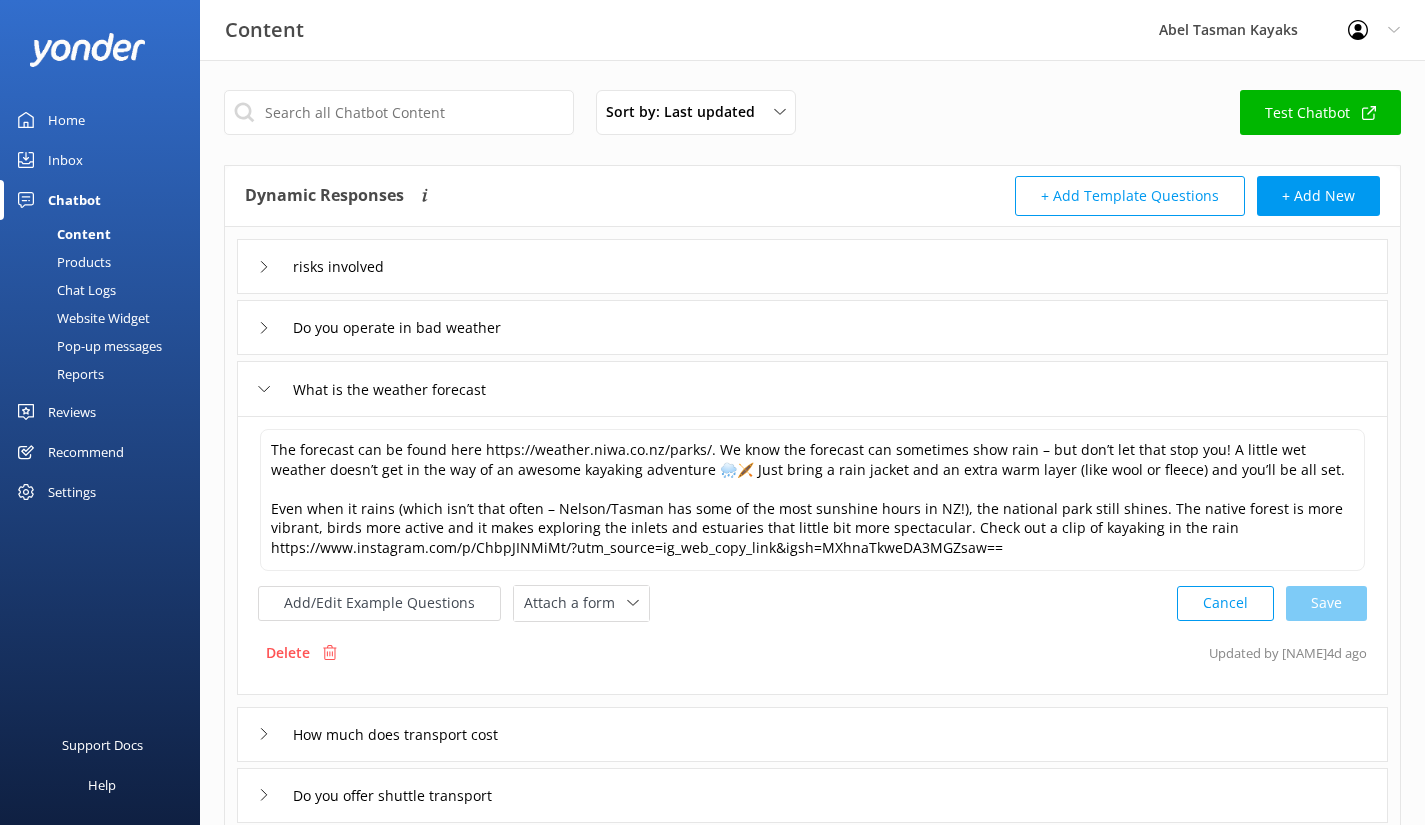 click on "Test Chatbot" at bounding box center (1320, 112) 